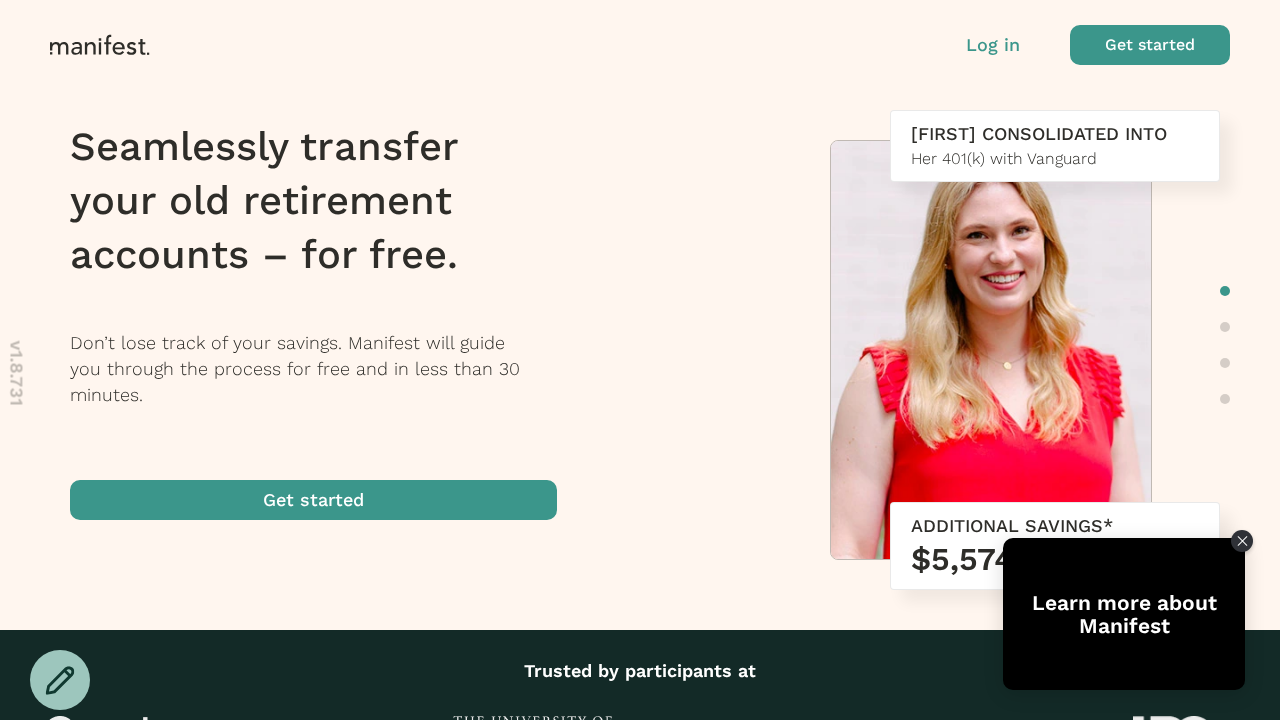 scroll, scrollTop: 0, scrollLeft: 0, axis: both 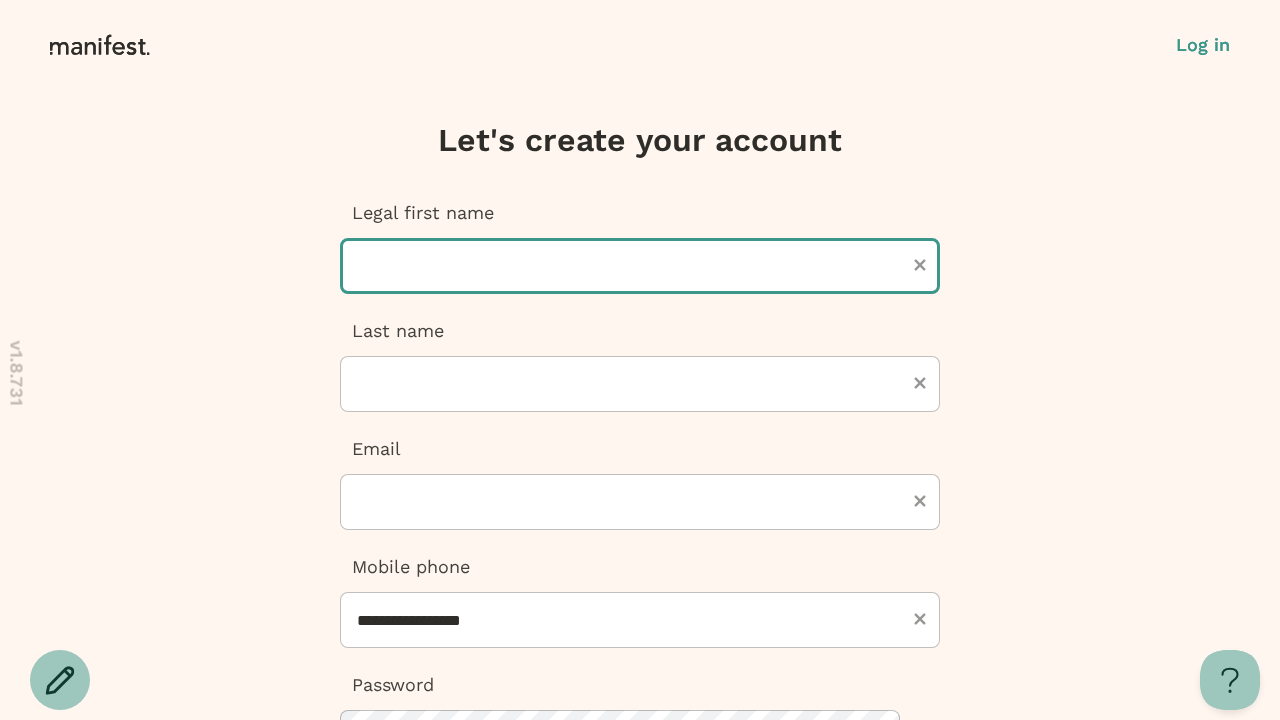 click at bounding box center (640, 266) 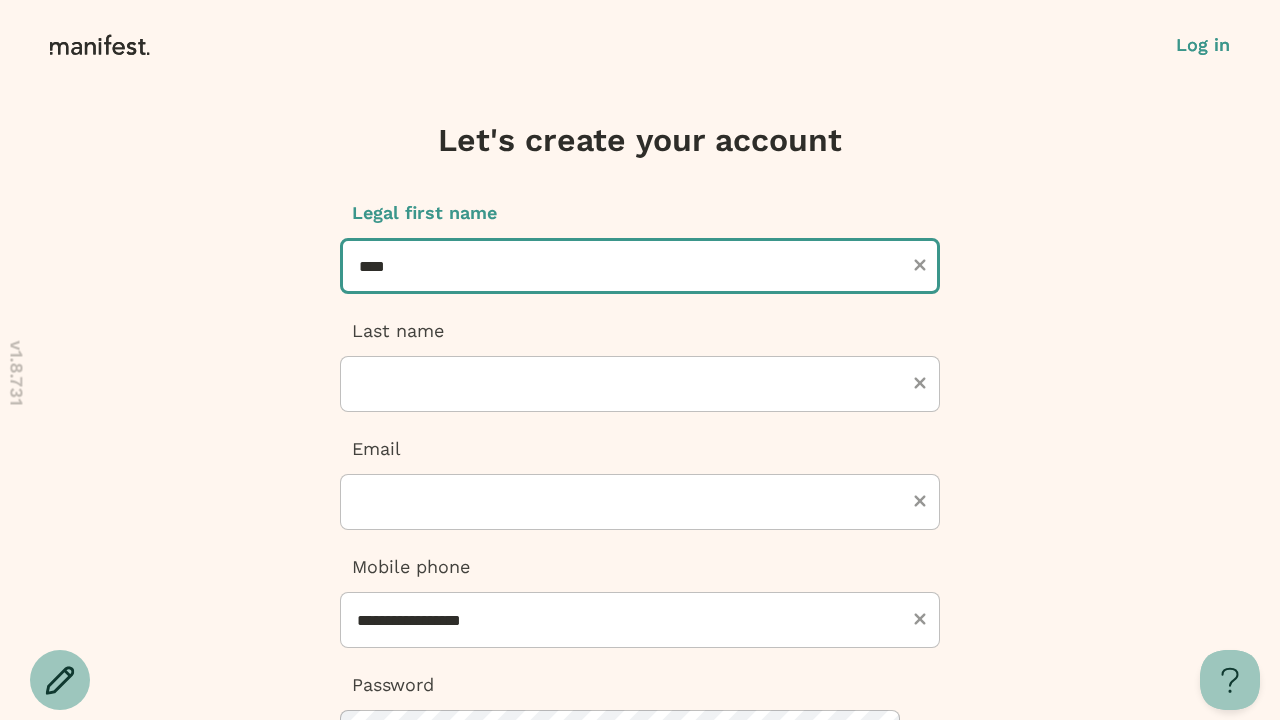 type on "****" 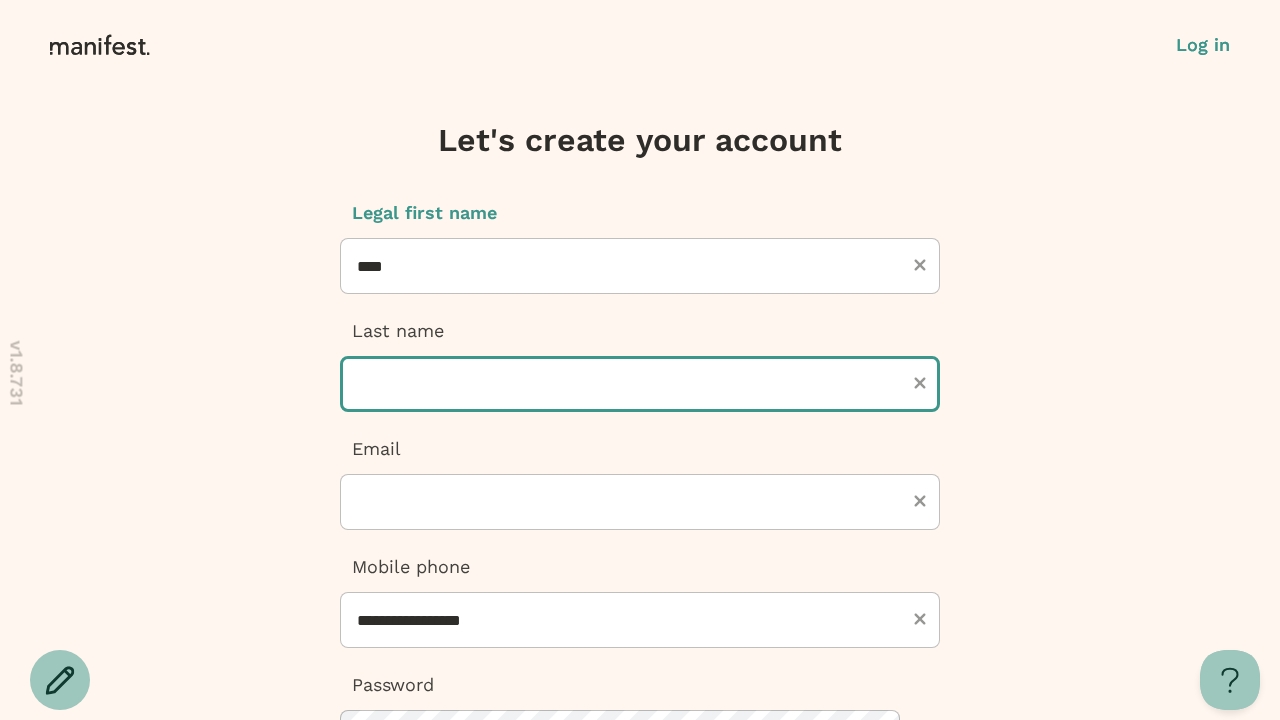click at bounding box center (640, 384) 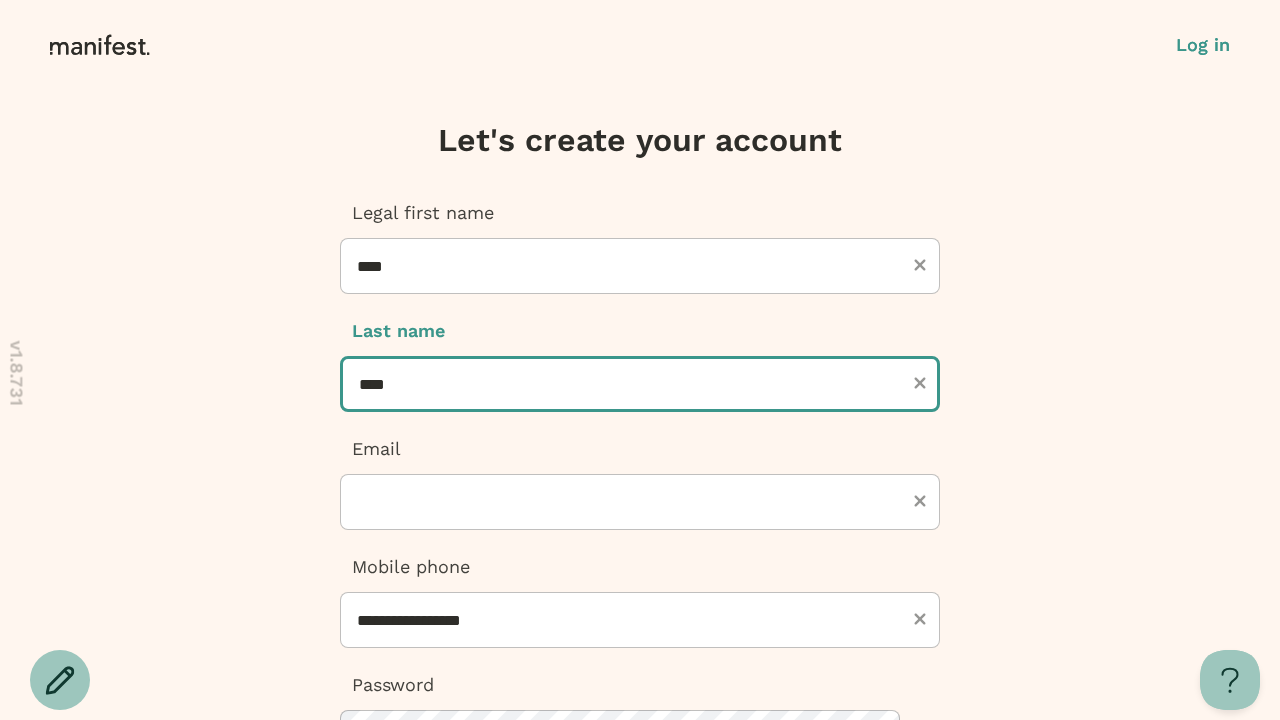 type on "****" 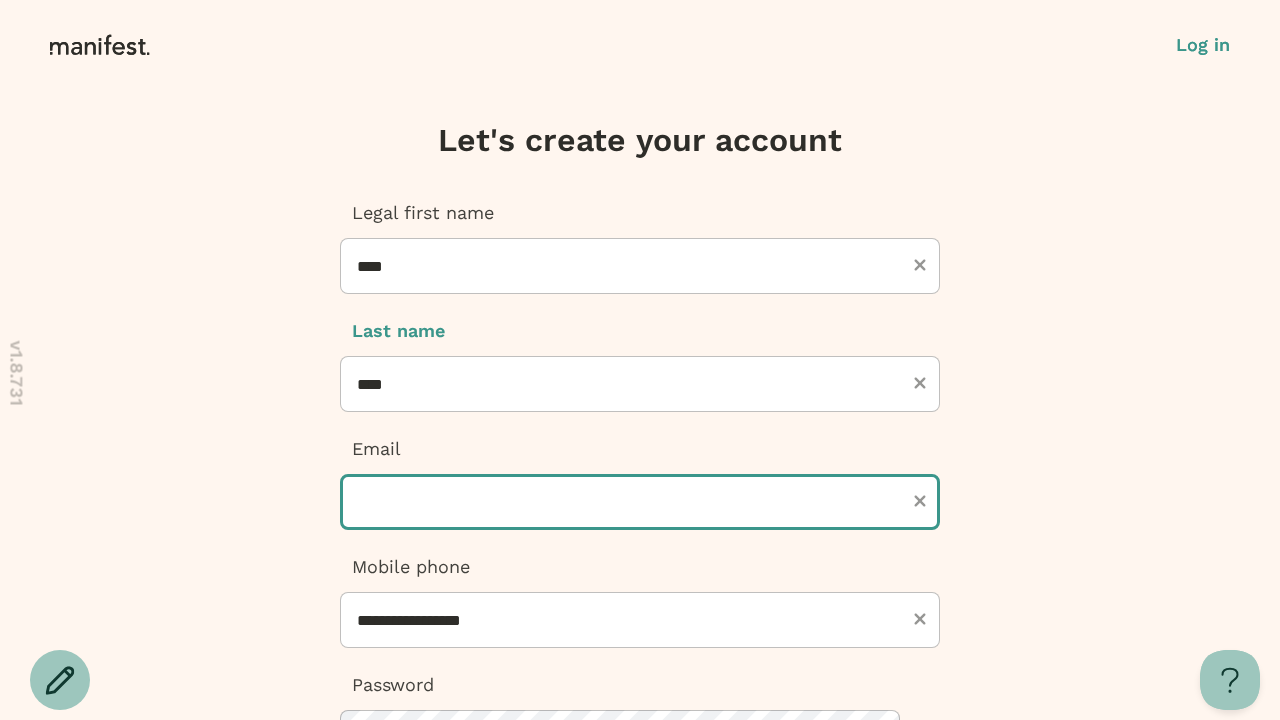 click at bounding box center (640, 502) 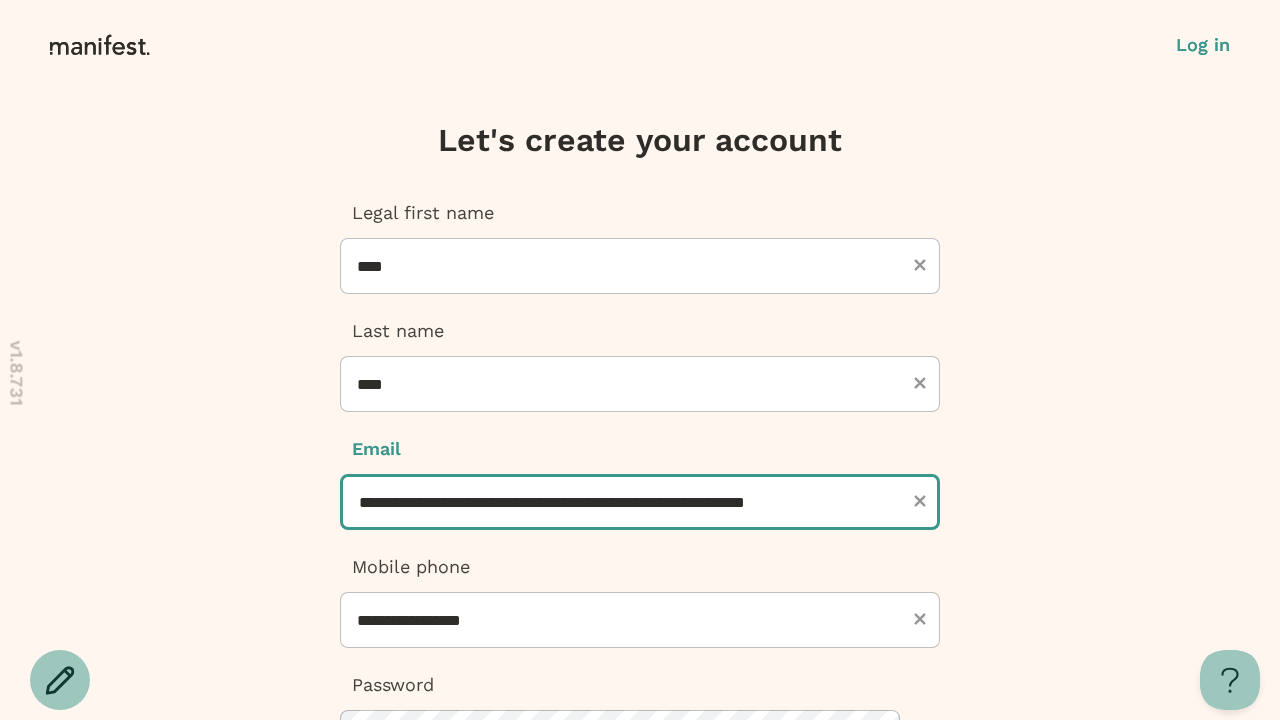 scroll, scrollTop: 0, scrollLeft: 35, axis: horizontal 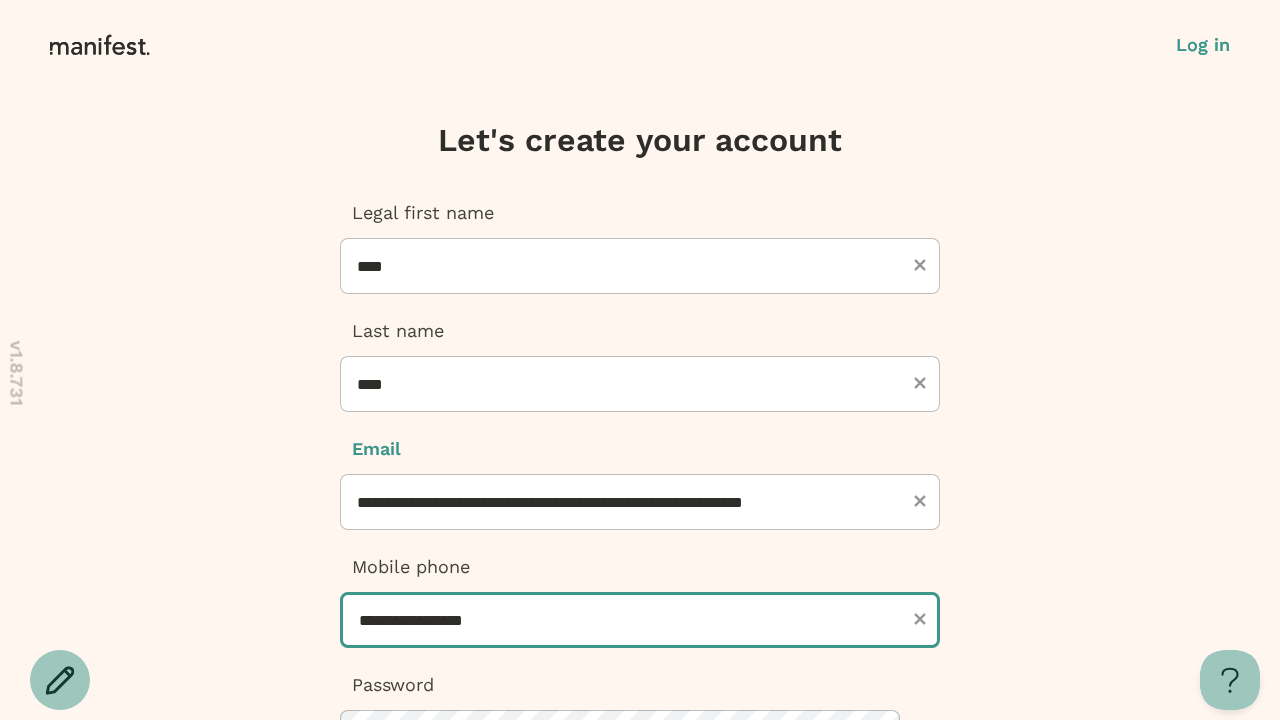 click on "**********" at bounding box center [640, 620] 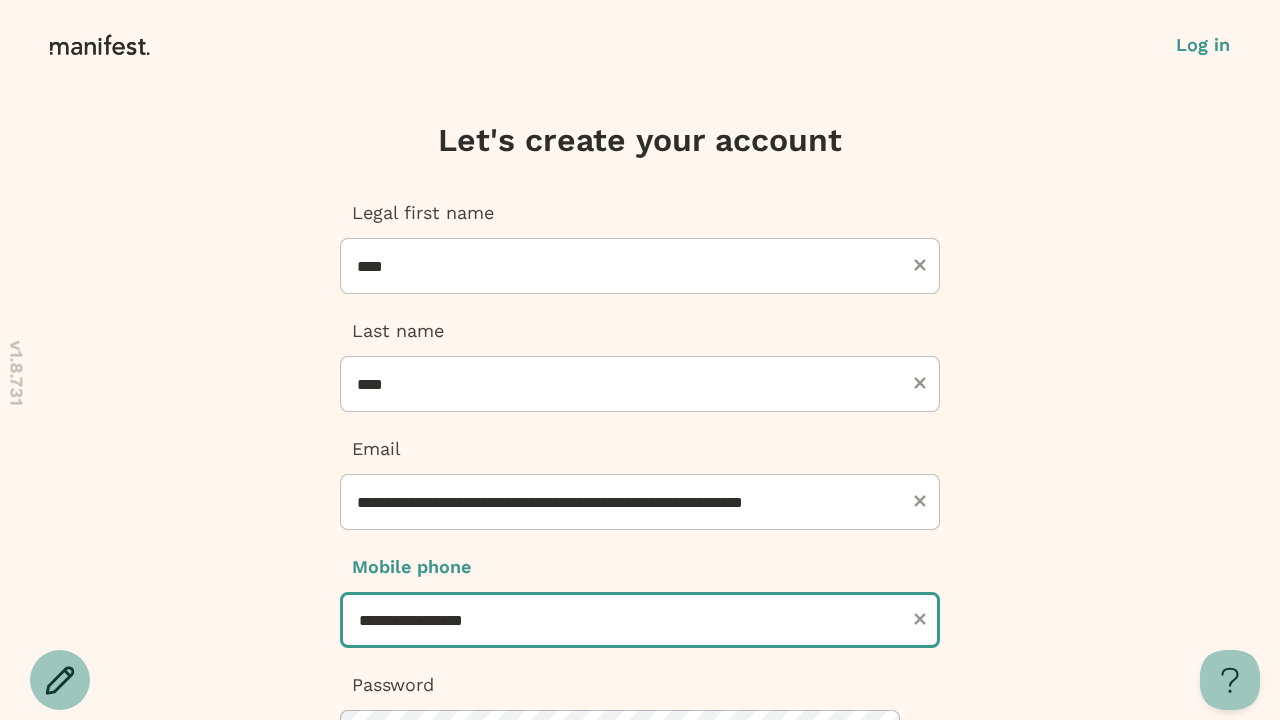 scroll, scrollTop: 0, scrollLeft: 0, axis: both 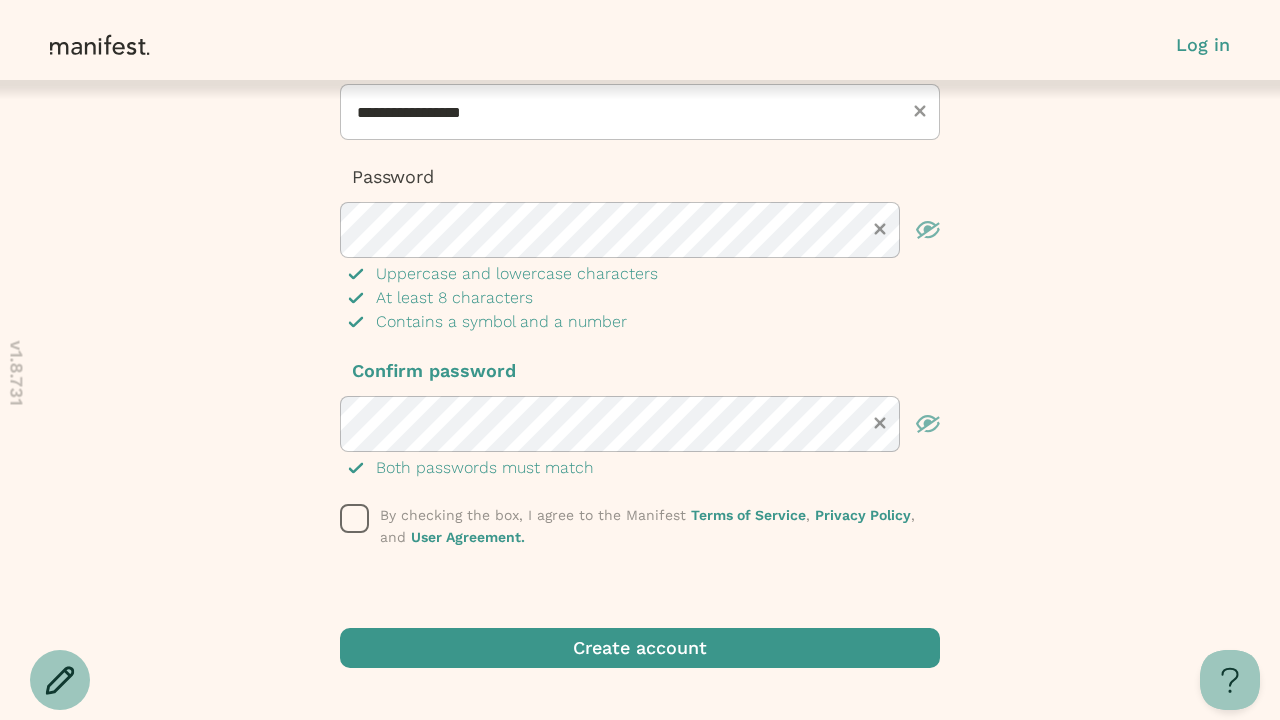 click 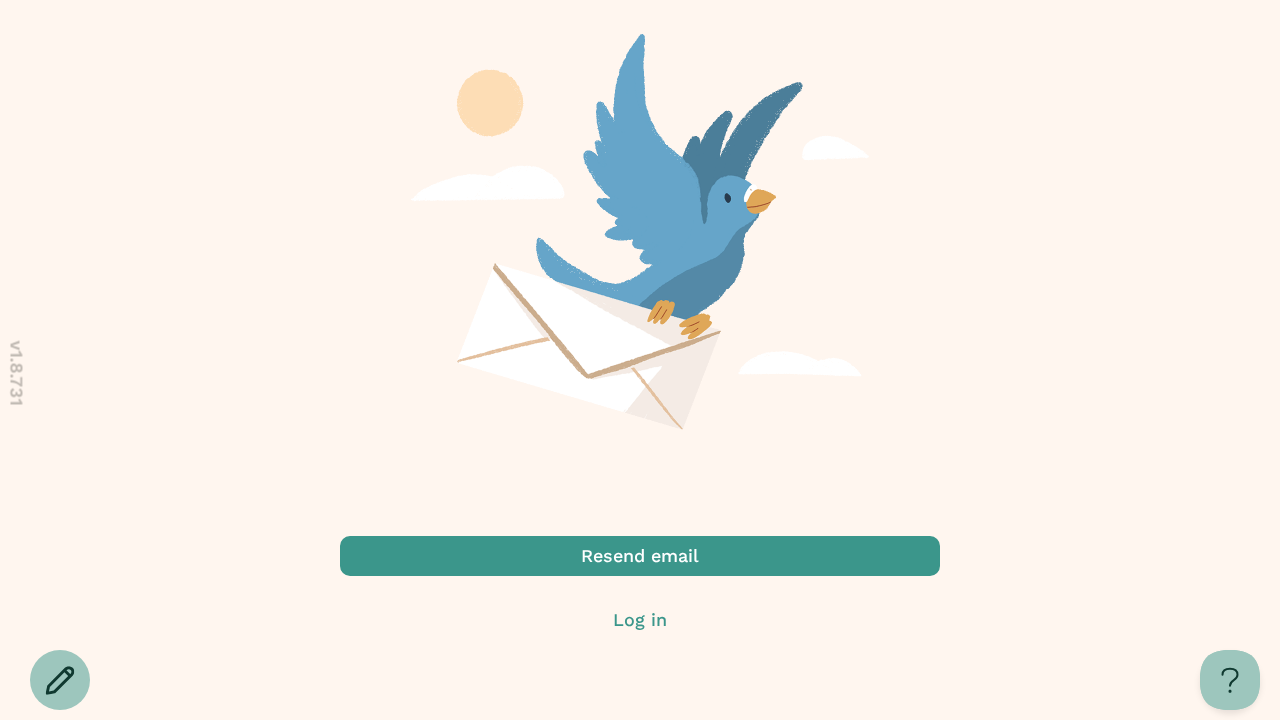 scroll, scrollTop: 0, scrollLeft: 0, axis: both 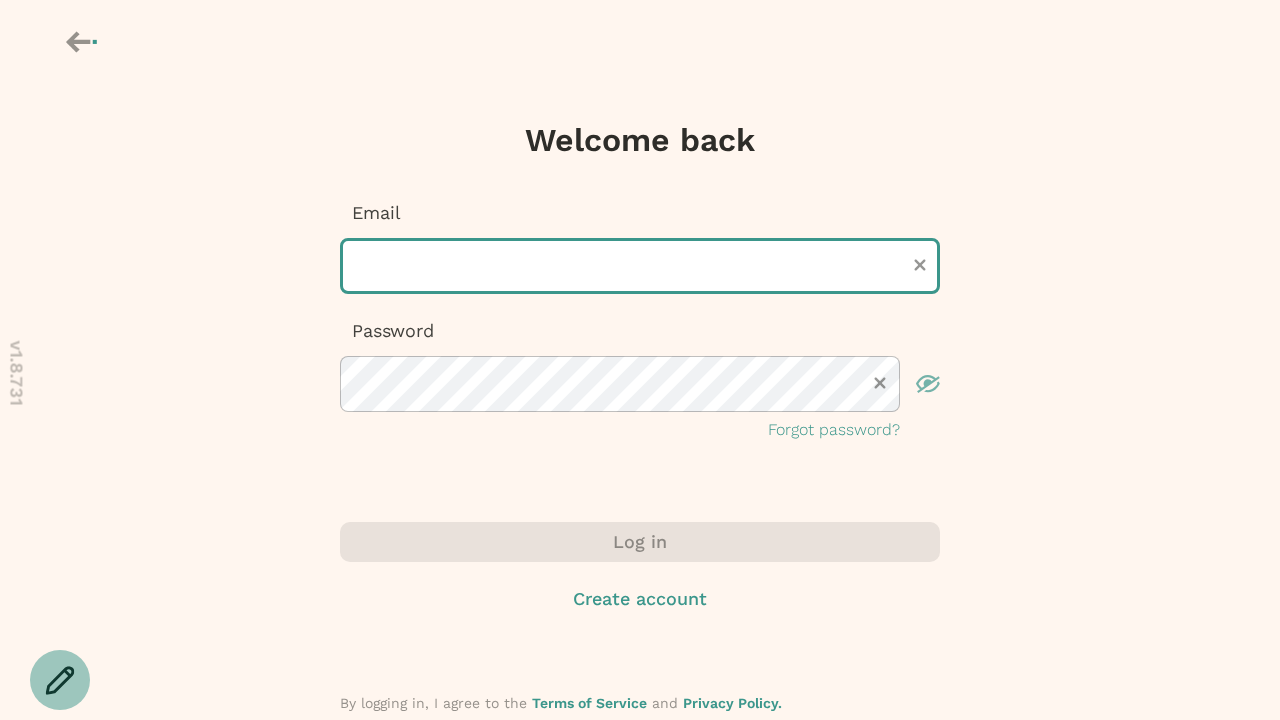 click at bounding box center (640, 266) 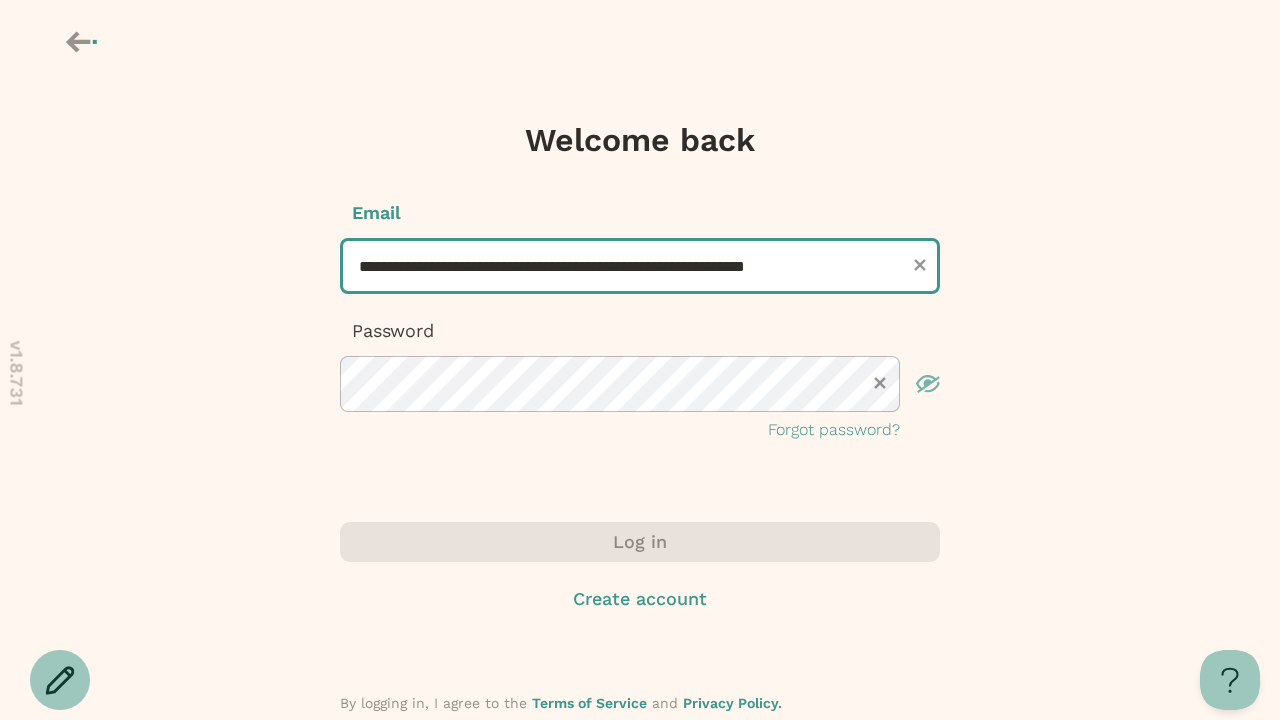 scroll, scrollTop: 0, scrollLeft: 35, axis: horizontal 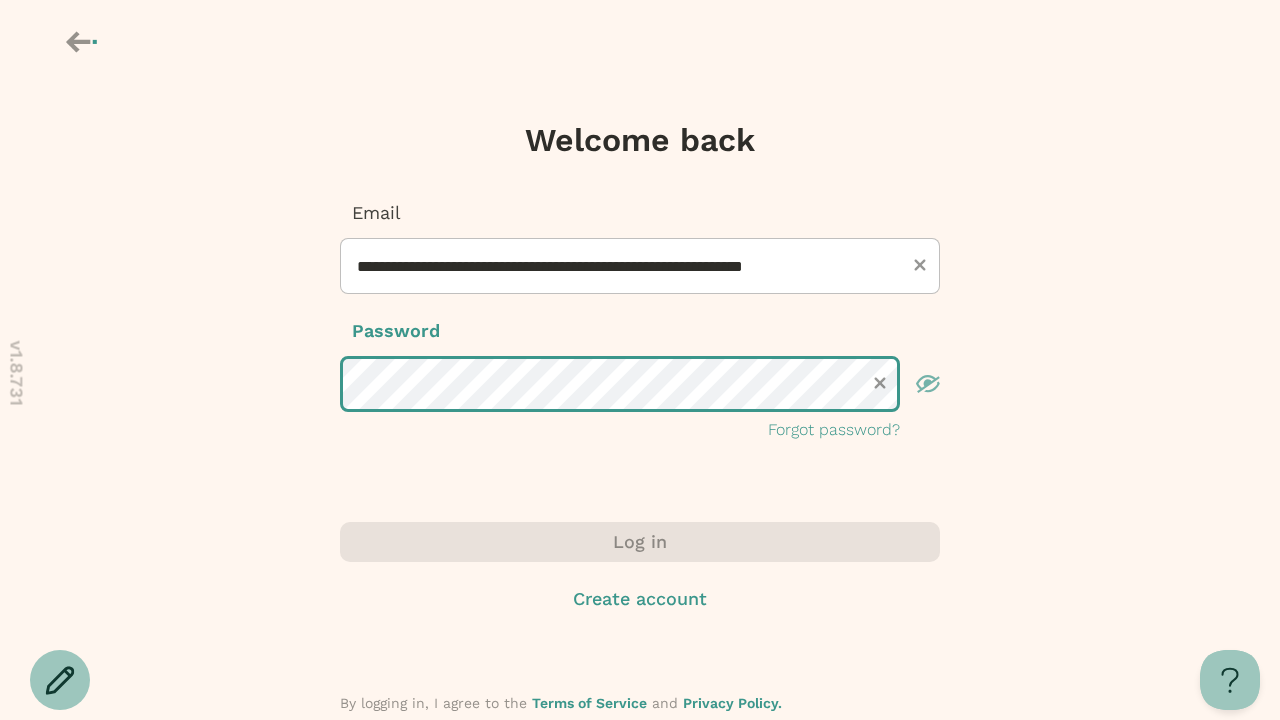 click on "Log in" at bounding box center (640, 542) 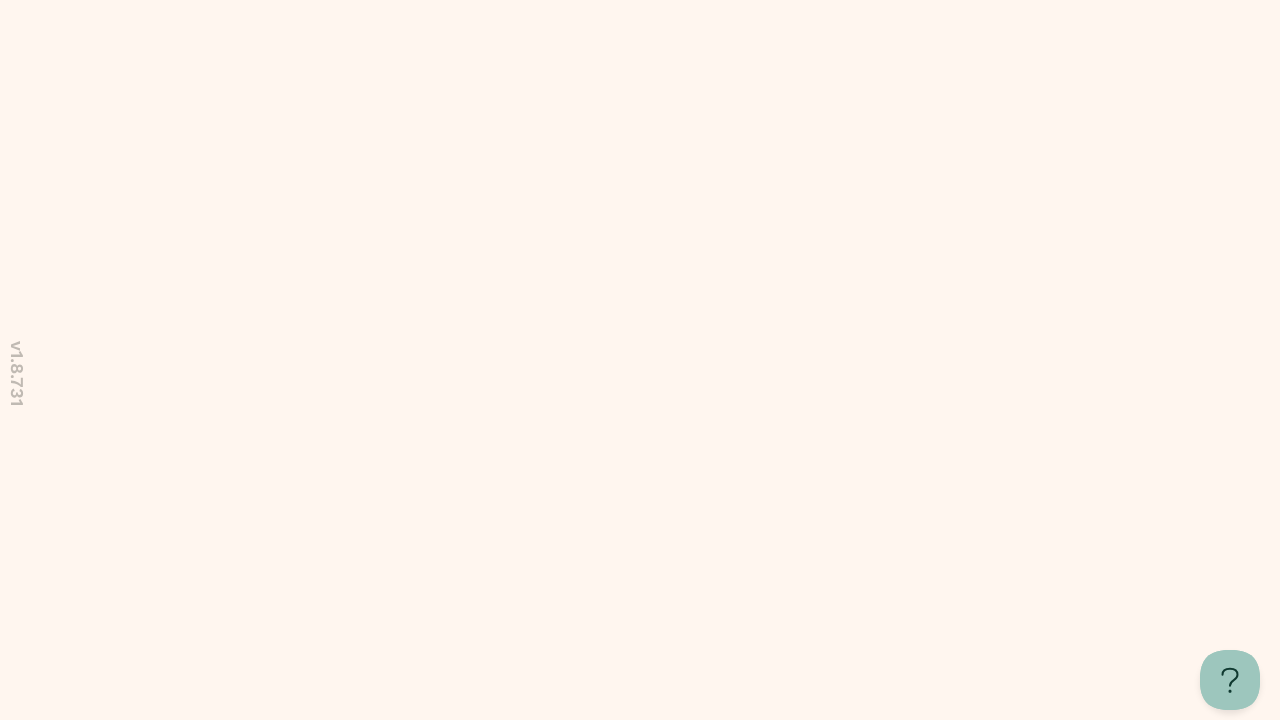 scroll, scrollTop: 0, scrollLeft: 0, axis: both 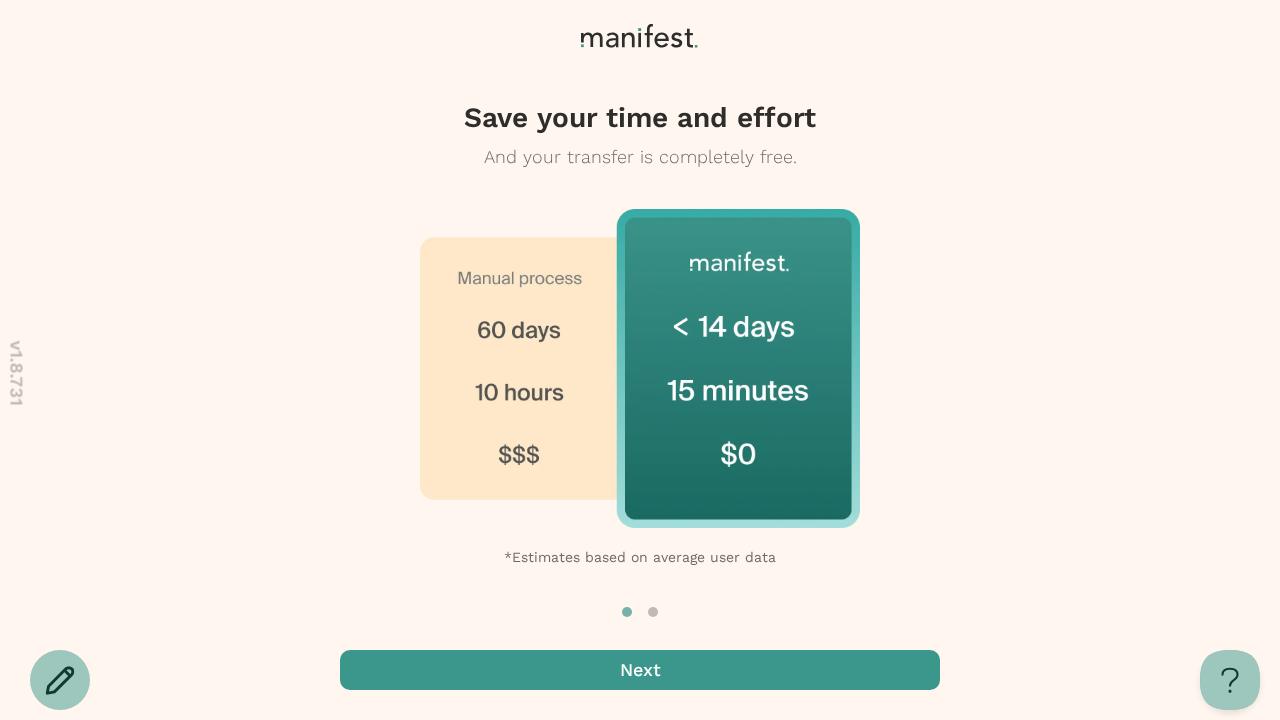 click at bounding box center [640, 670] 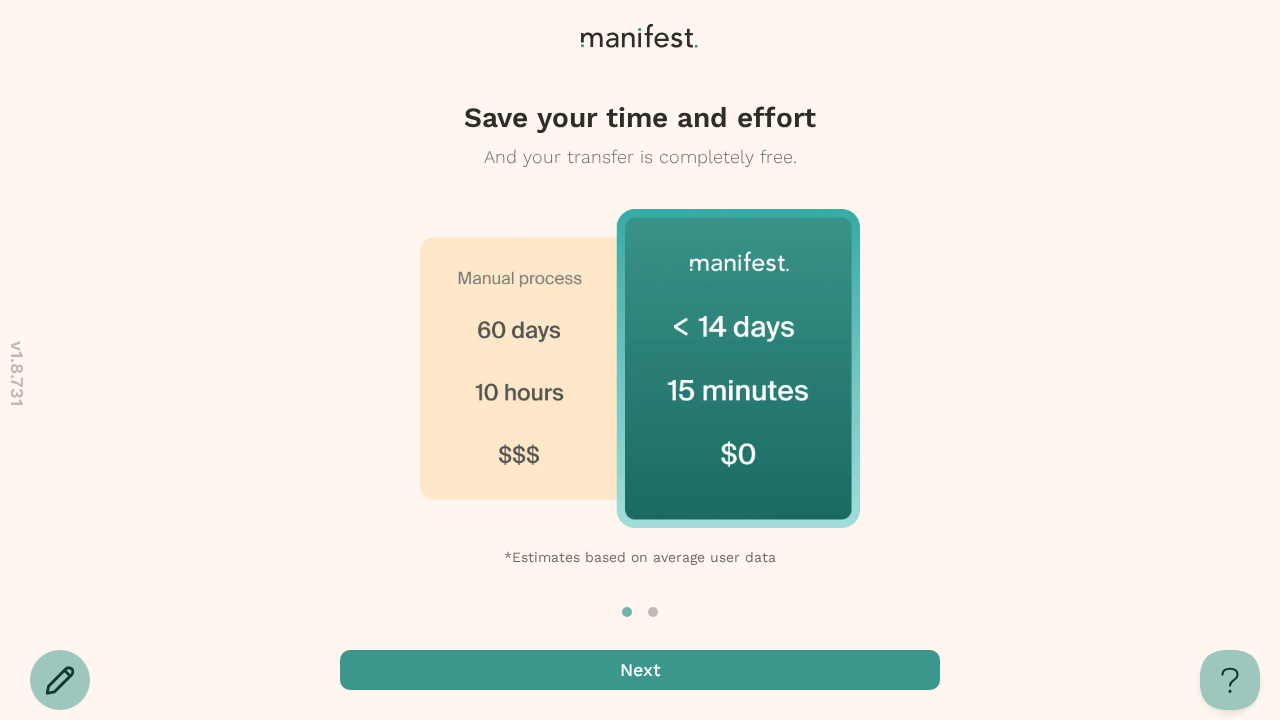 click at bounding box center [640, 670] 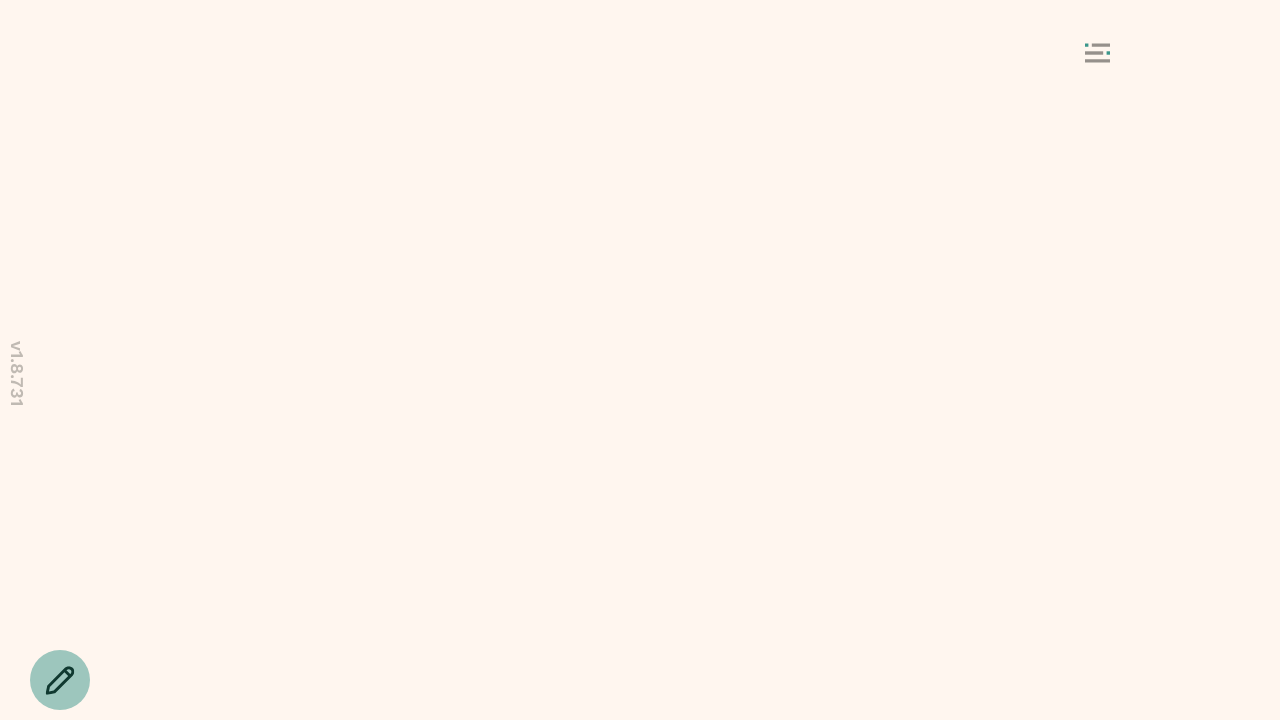 scroll, scrollTop: 0, scrollLeft: 0, axis: both 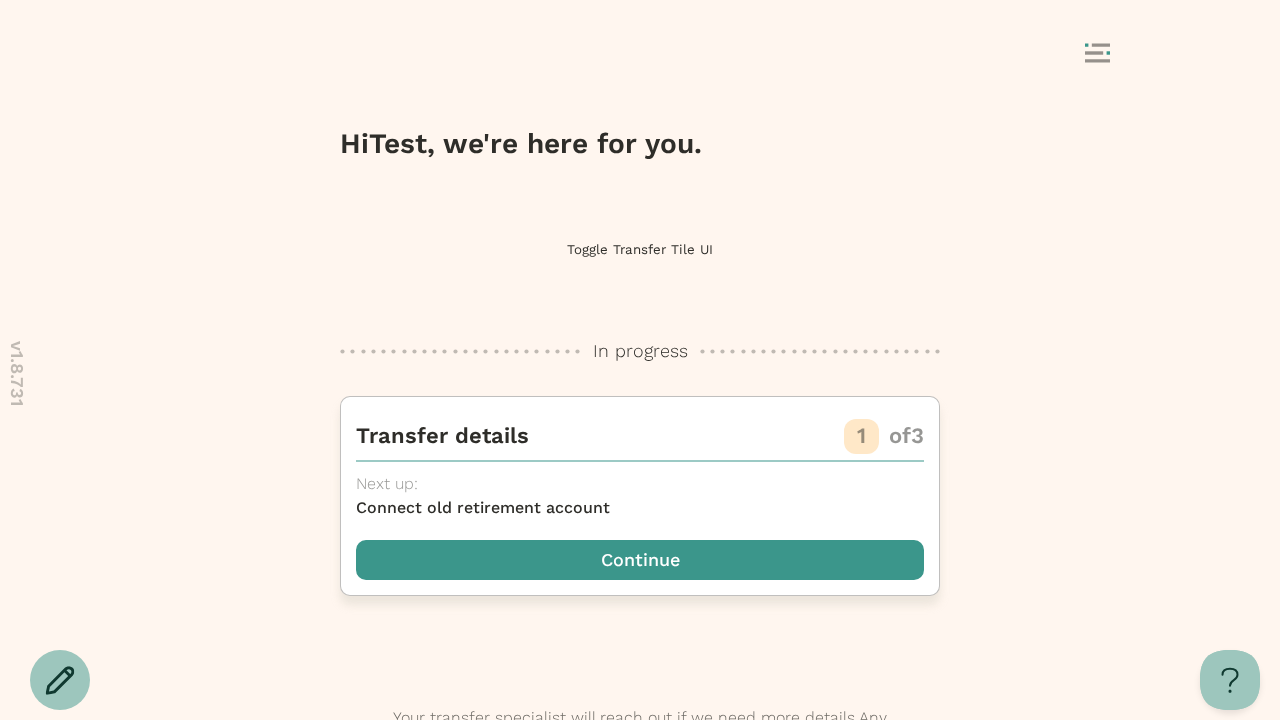 click at bounding box center [640, 560] 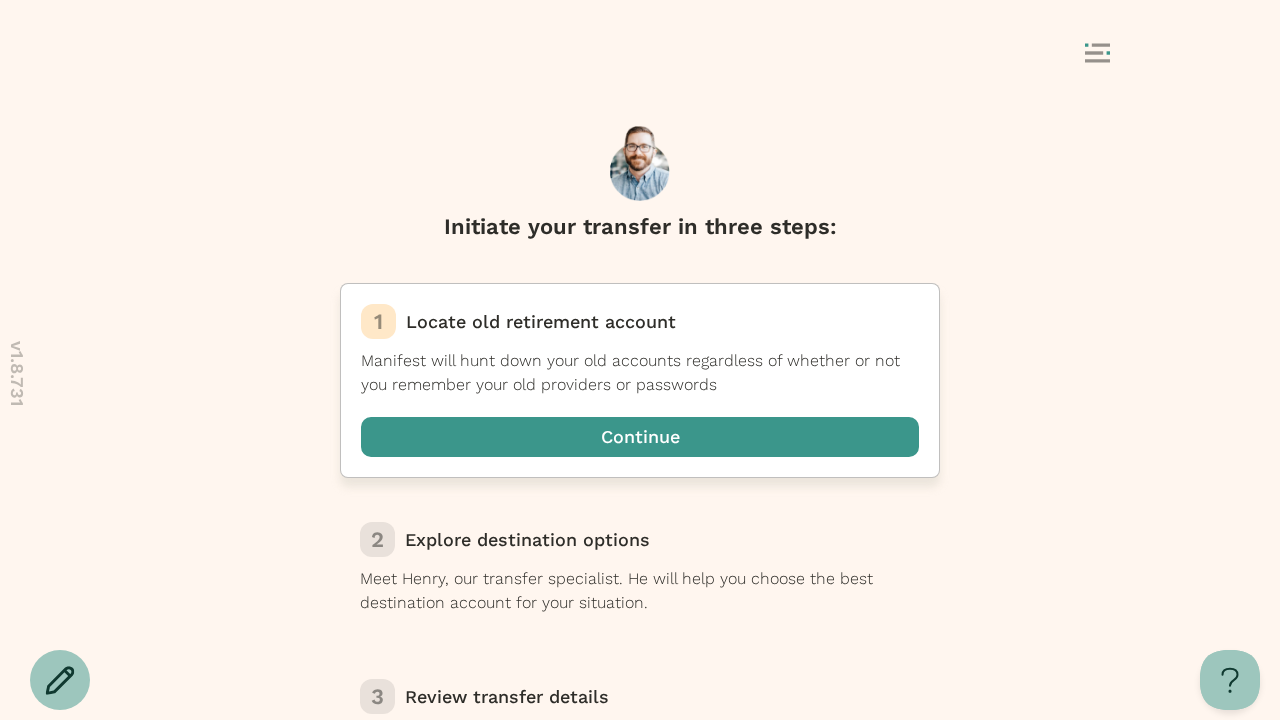 click at bounding box center [640, 437] 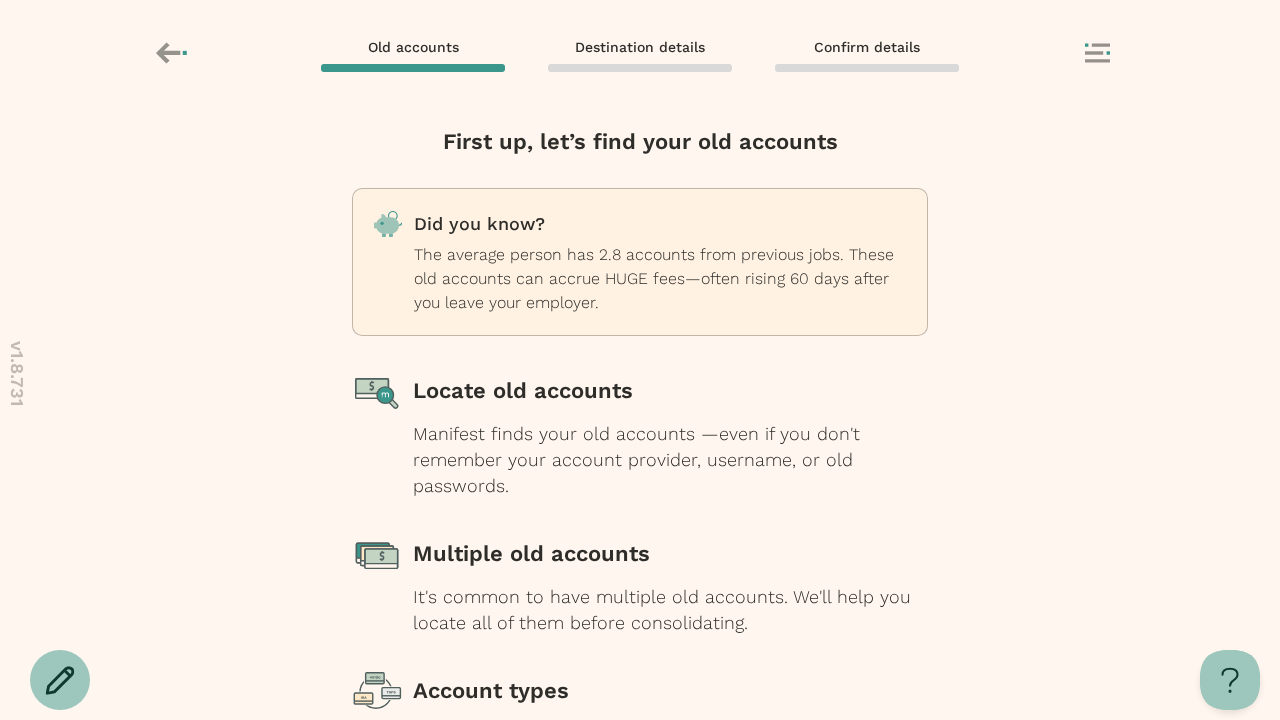 click at bounding box center [640, 849] 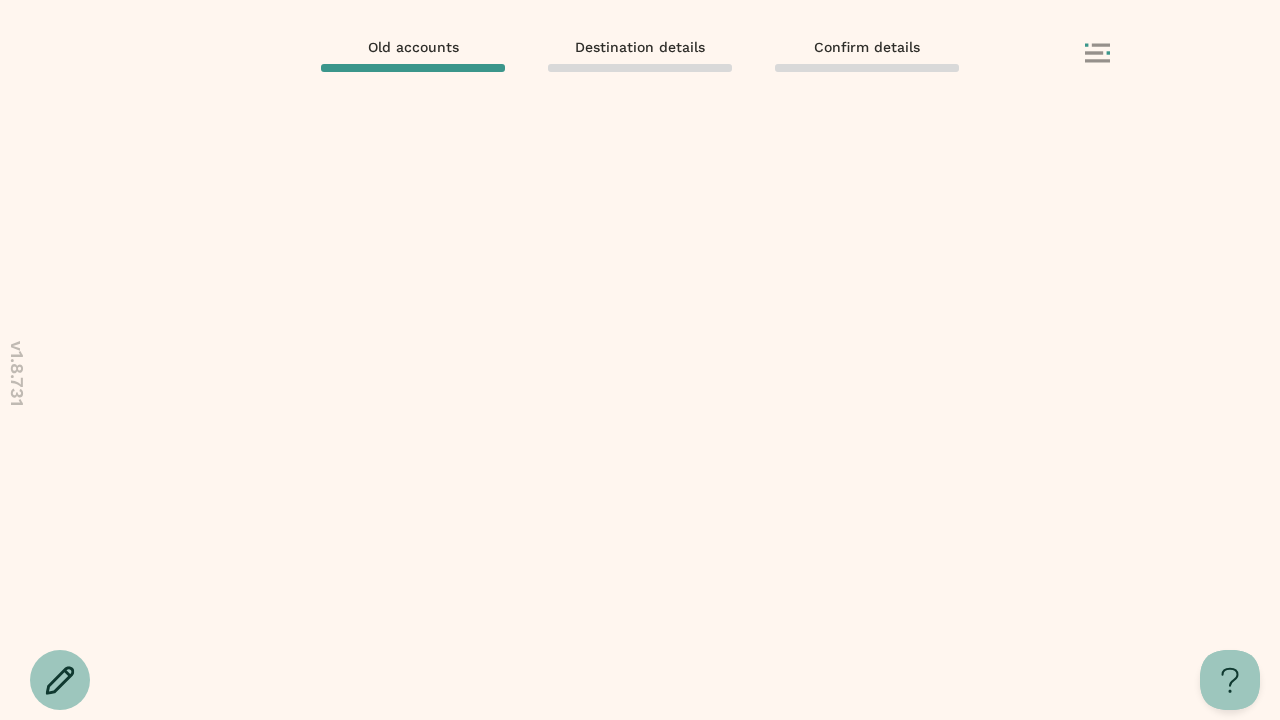 scroll, scrollTop: 0, scrollLeft: 0, axis: both 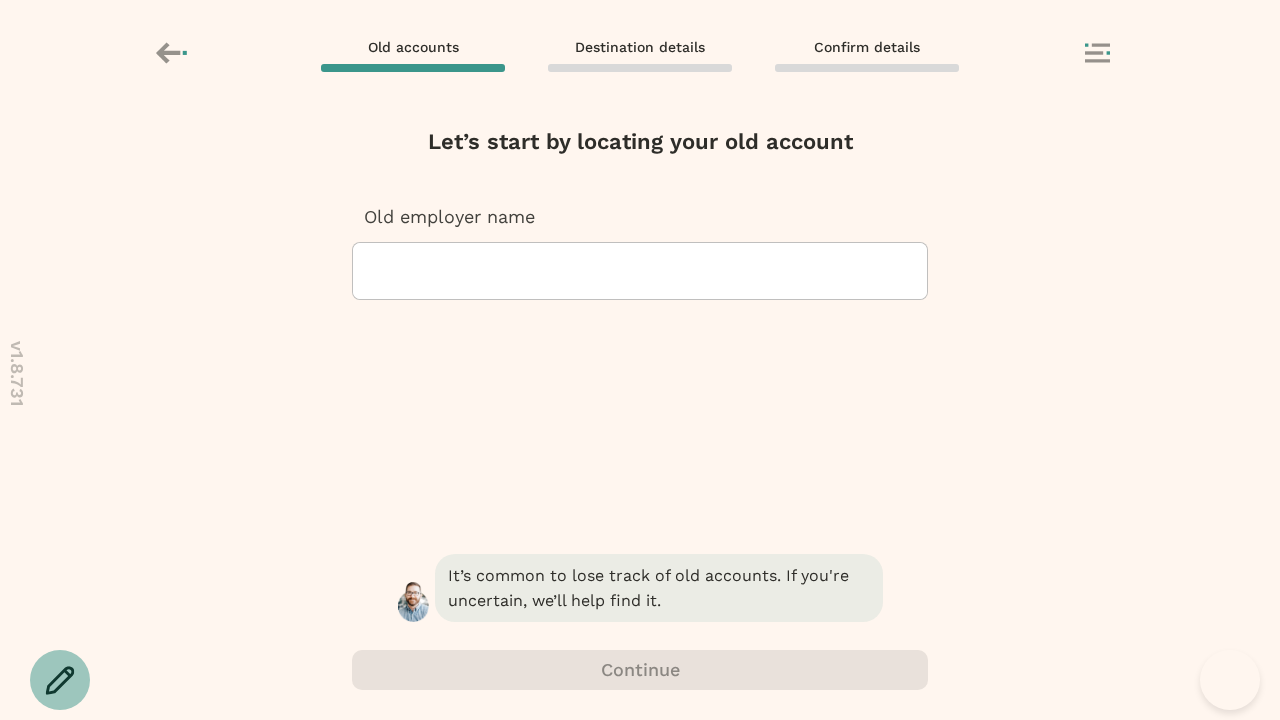 click at bounding box center (371, 271) 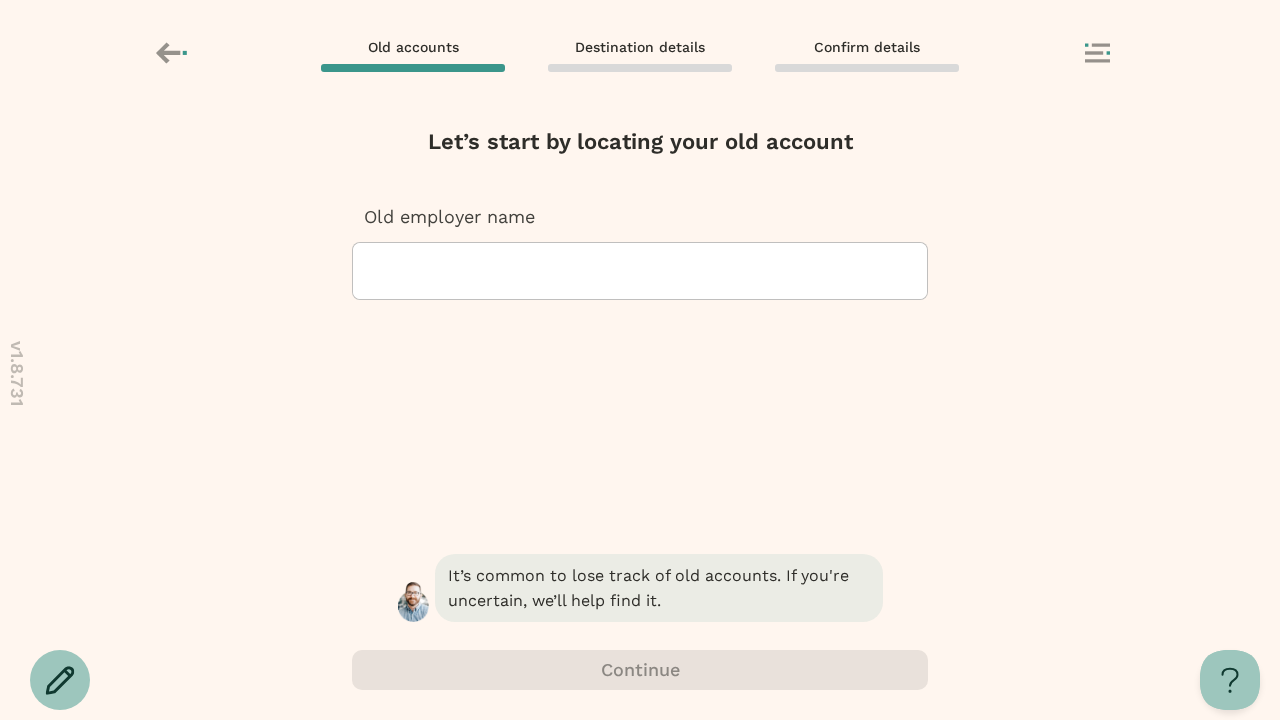 scroll, scrollTop: 0, scrollLeft: 0, axis: both 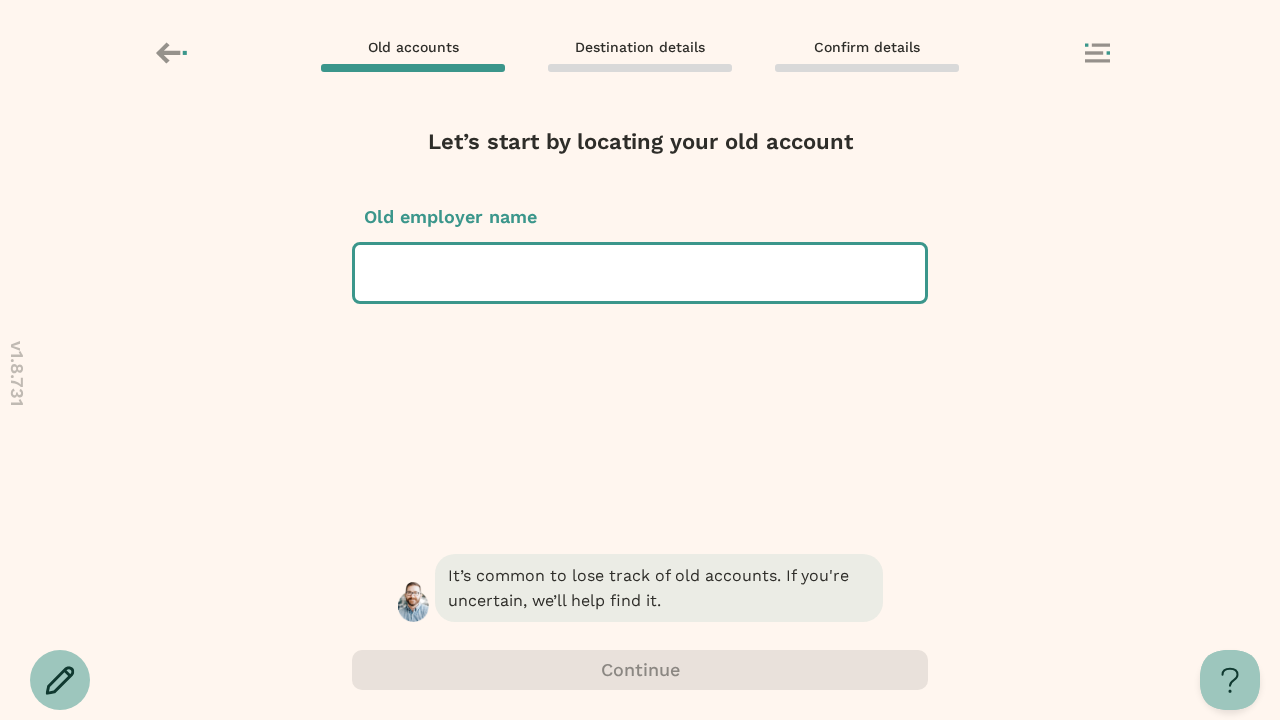 click at bounding box center (373, 273) 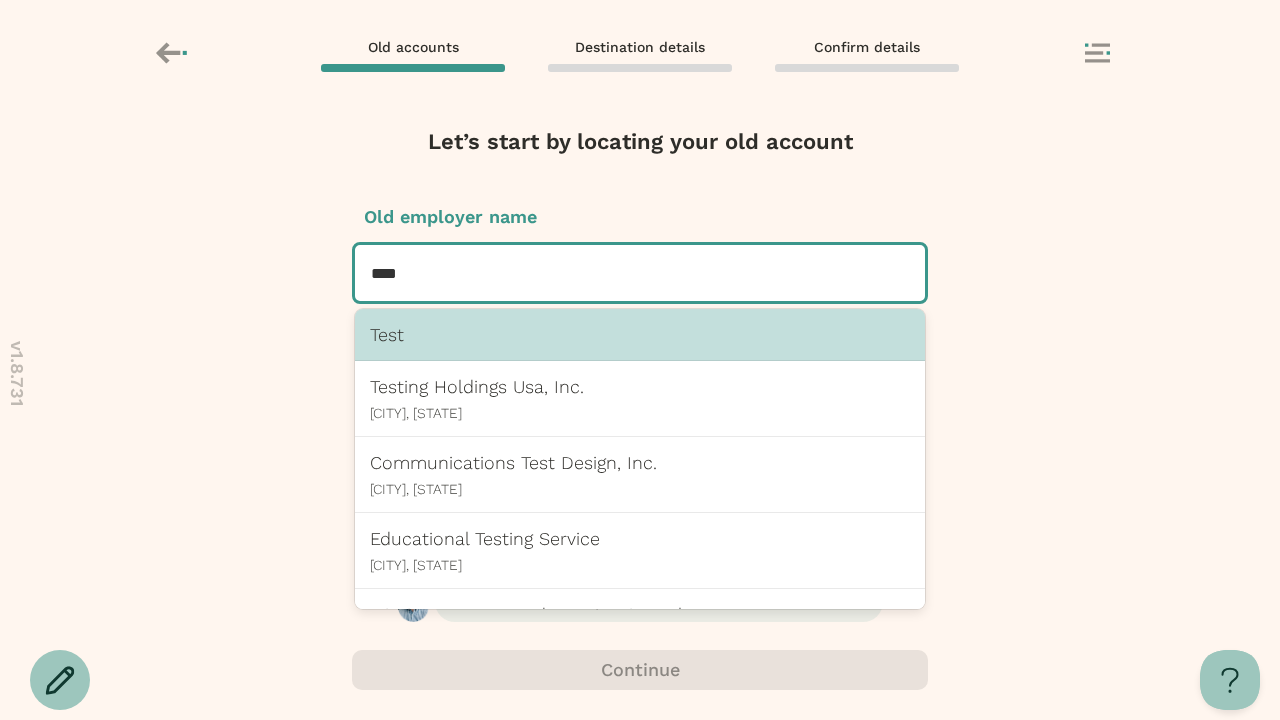 click on "Test" at bounding box center (640, 334) 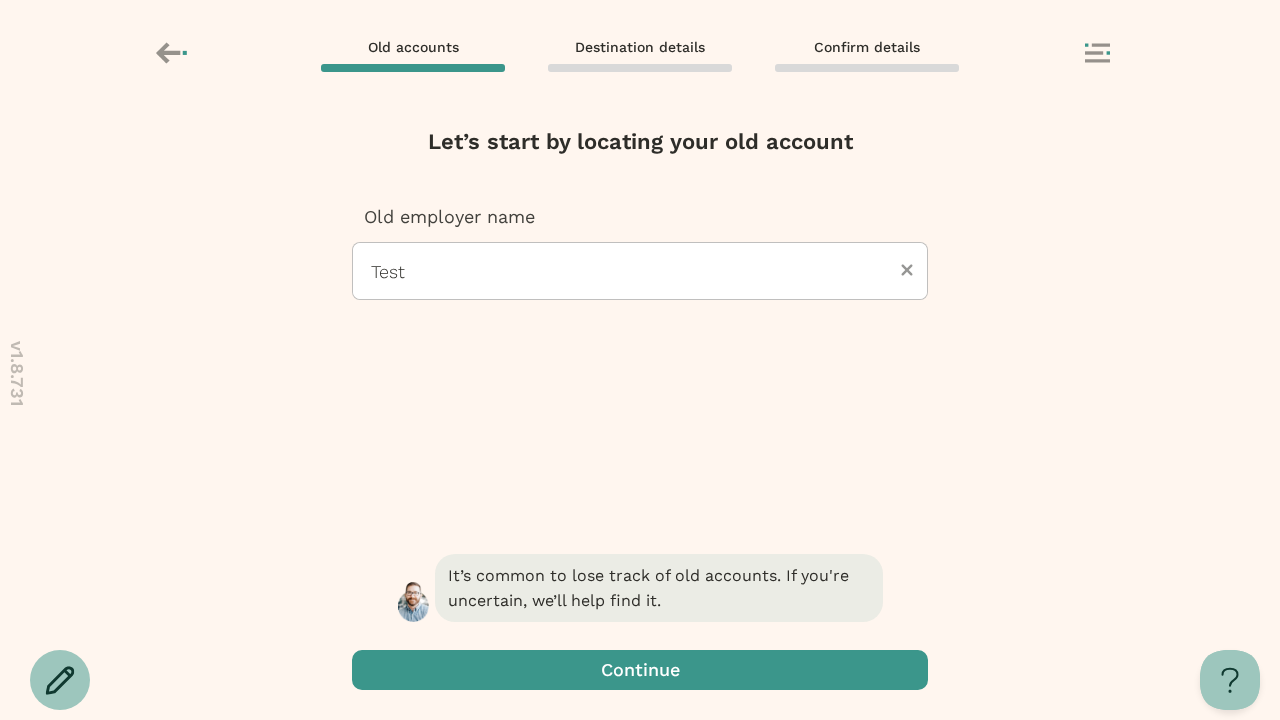 click at bounding box center (640, 670) 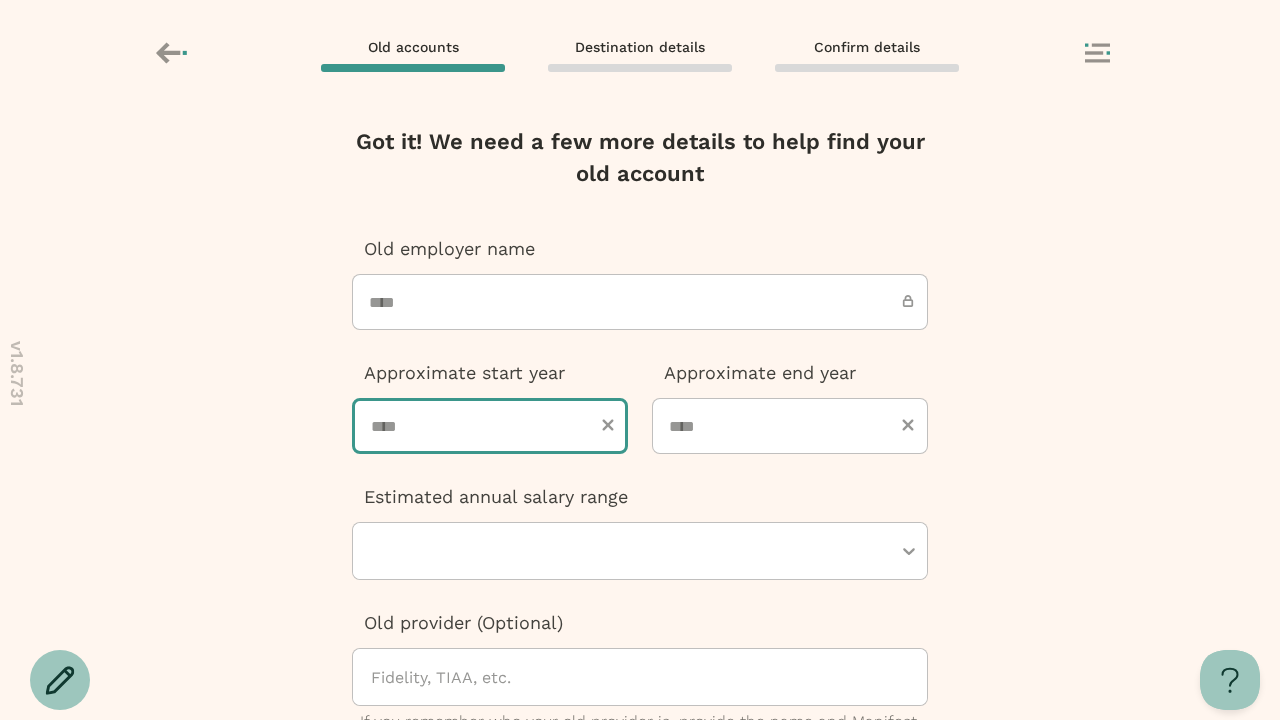 click at bounding box center [490, 426] 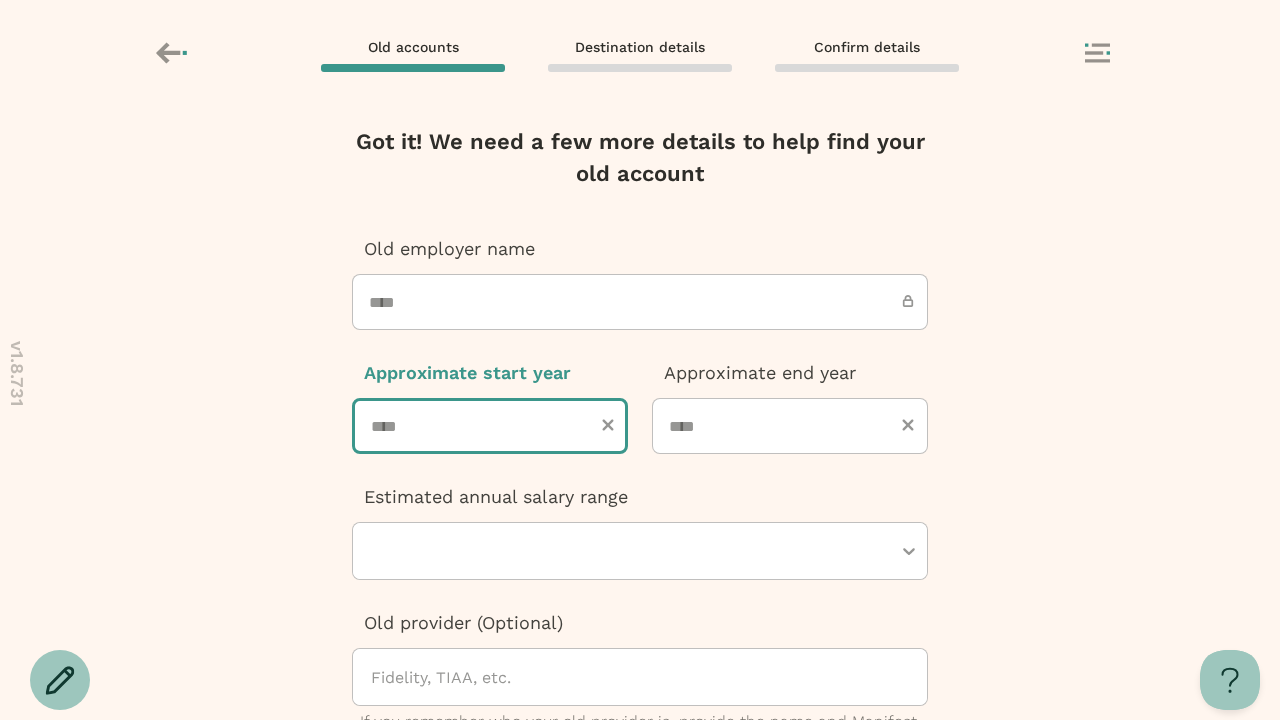type on "****" 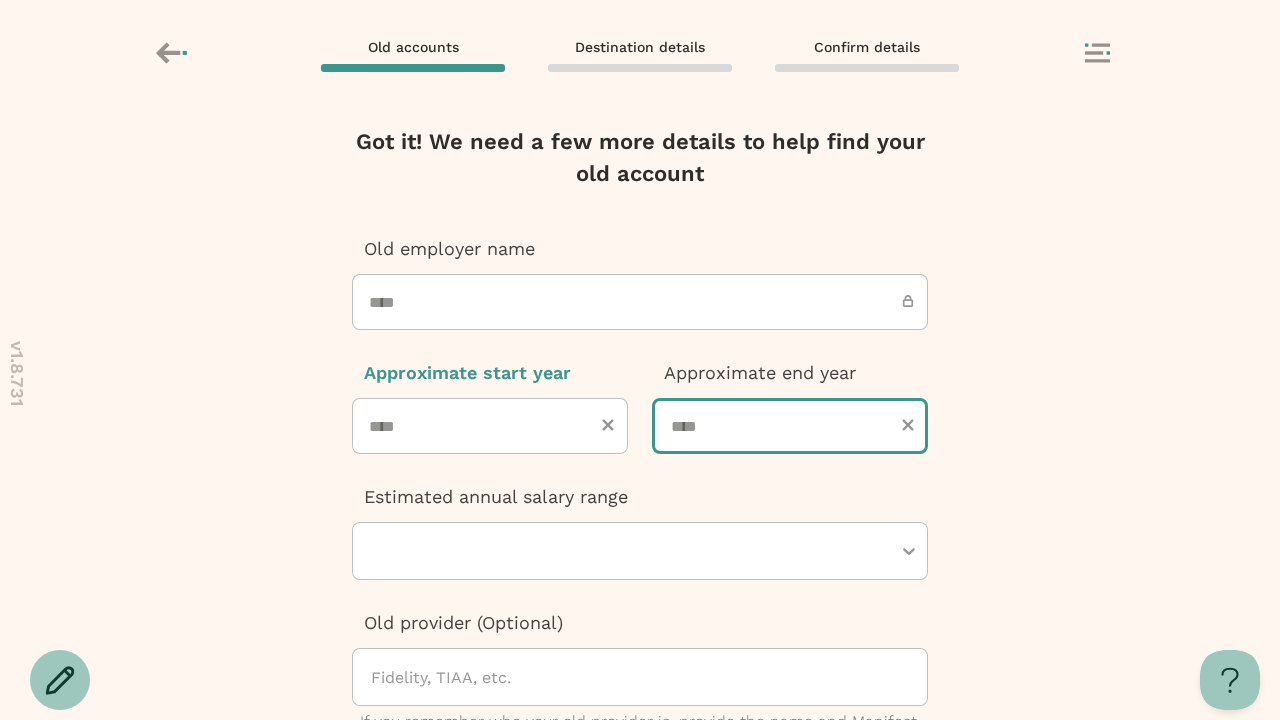 click at bounding box center (790, 426) 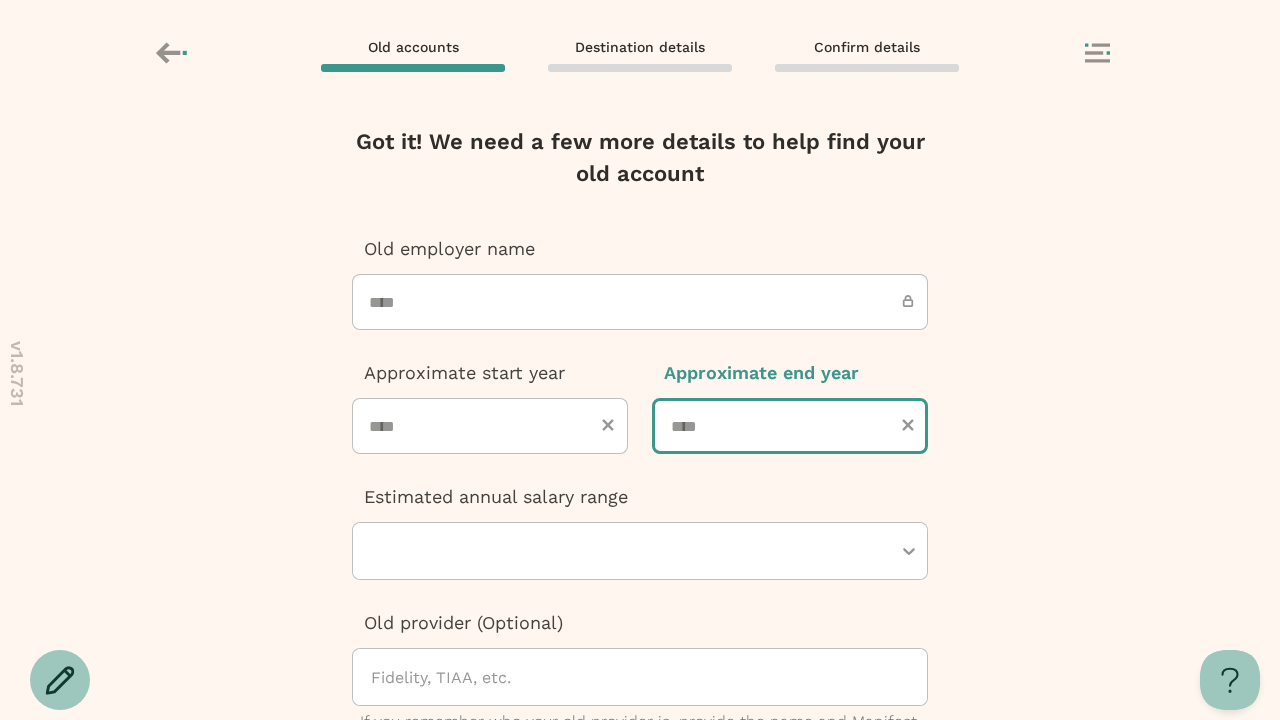 type on "****" 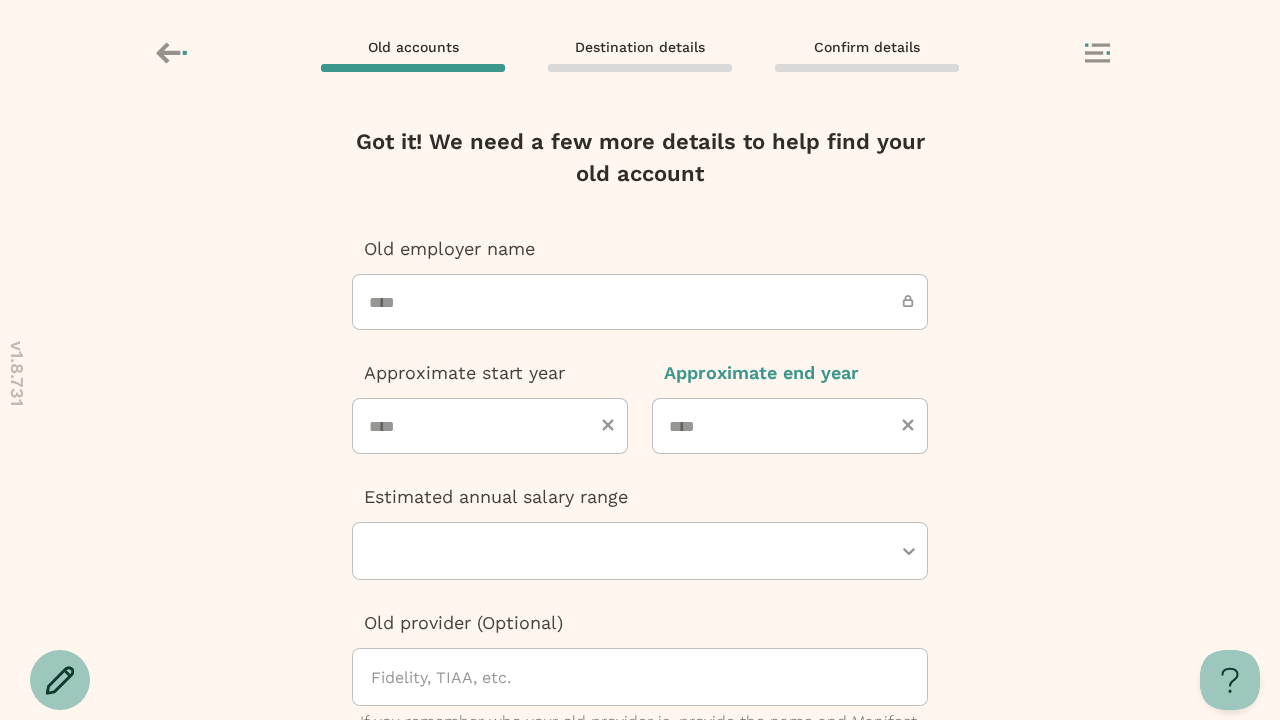 click at bounding box center [630, 551] 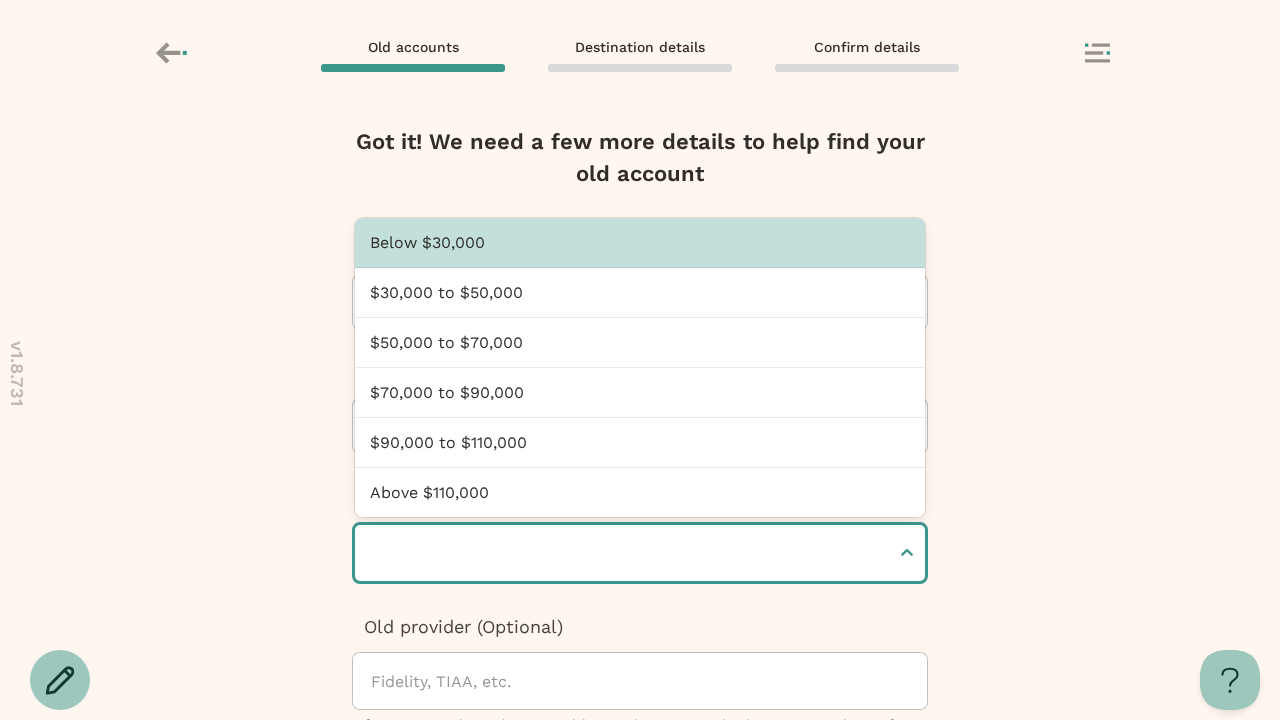 click at bounding box center [373, 553] 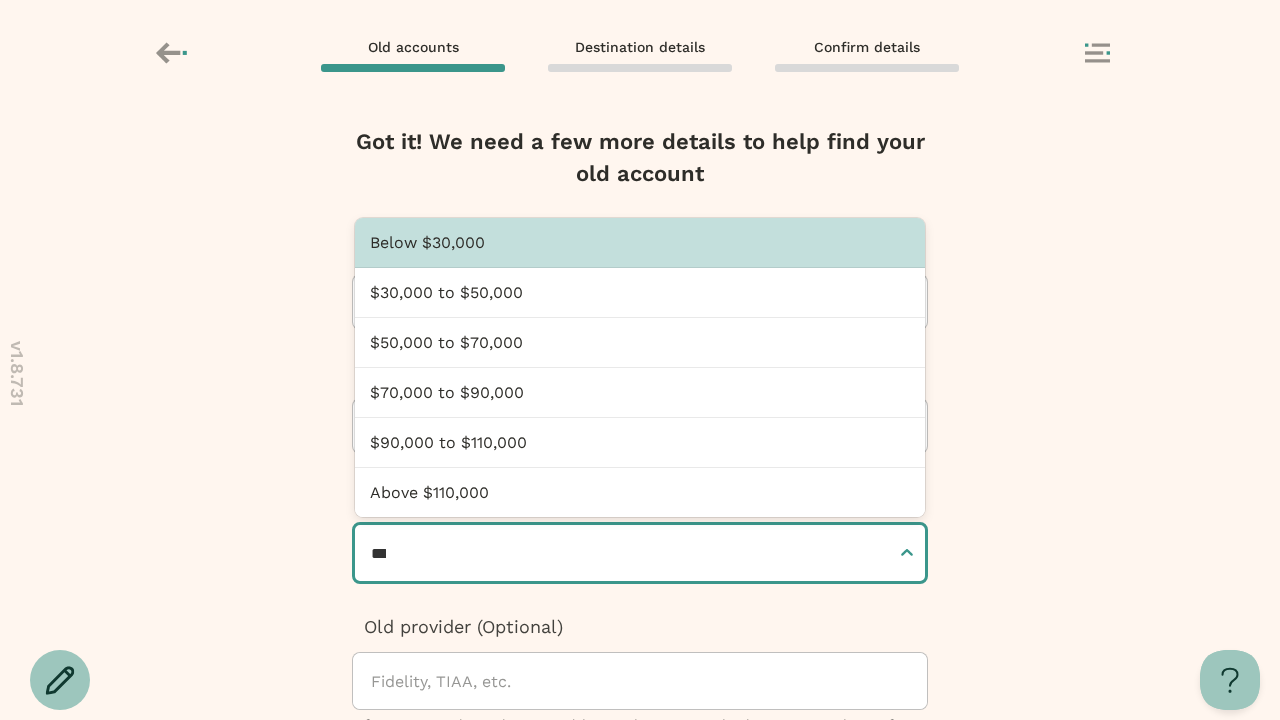 type on "**********" 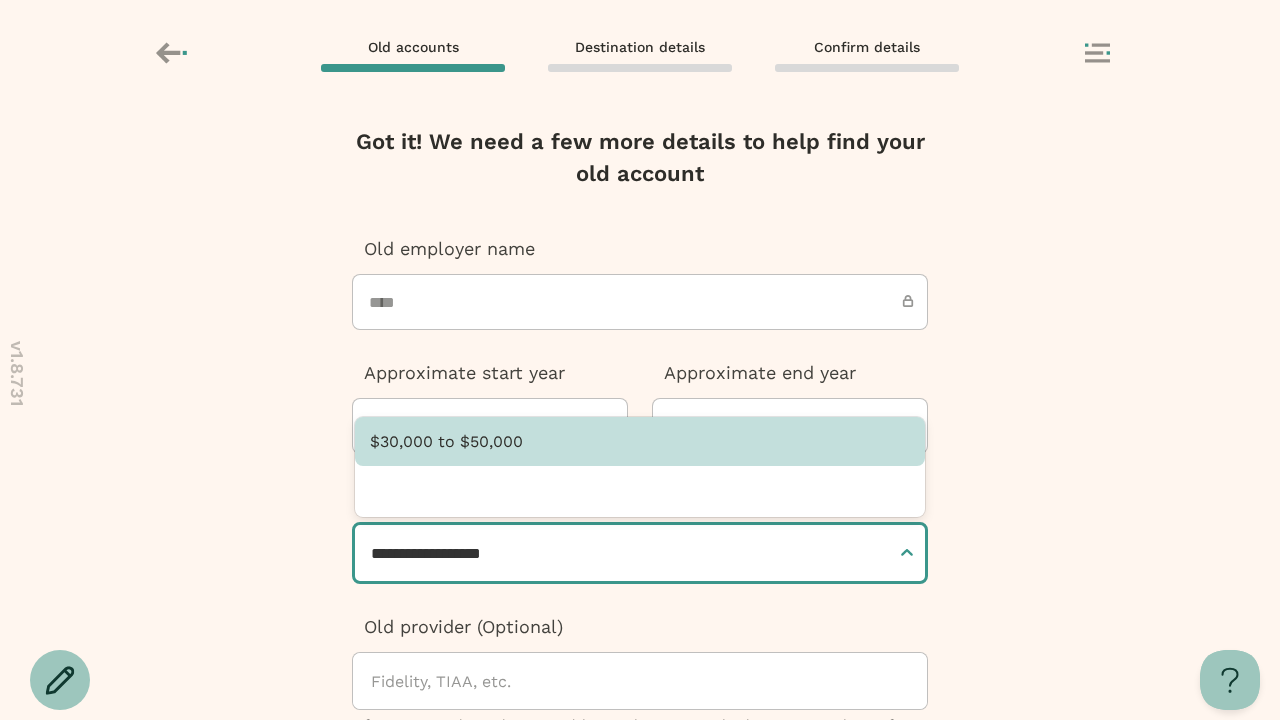 type 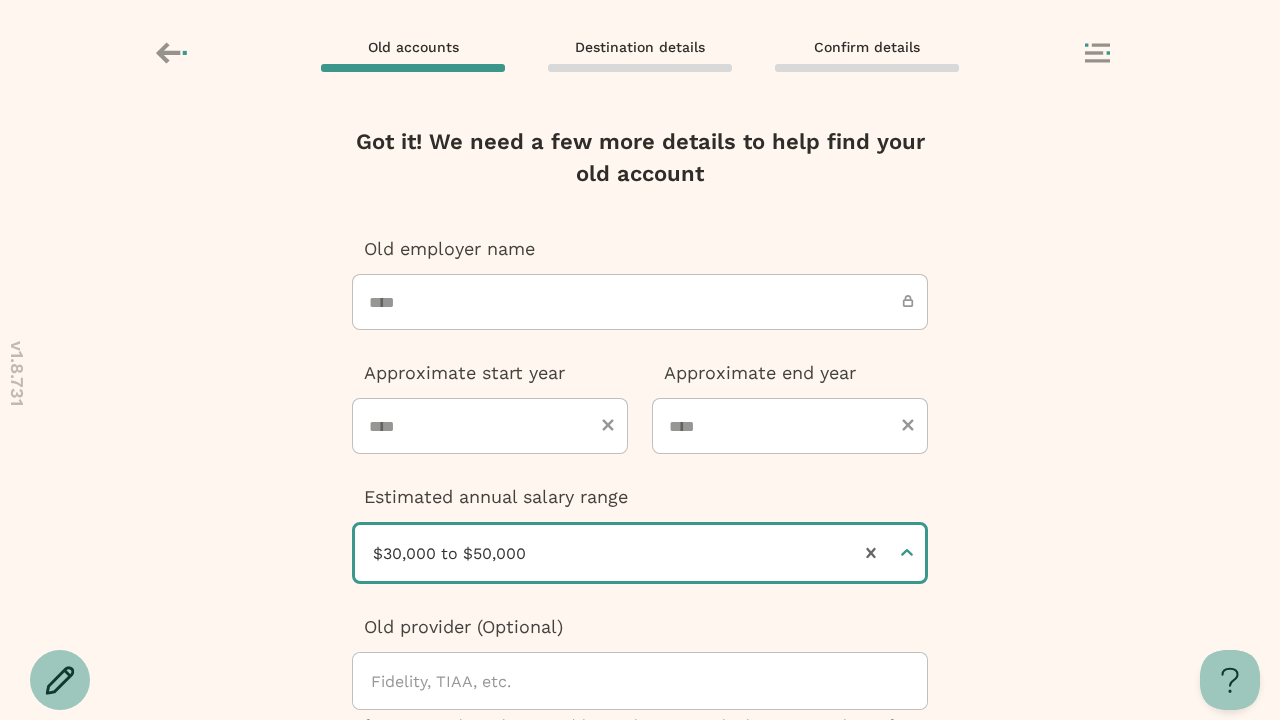 click at bounding box center [640, 990] 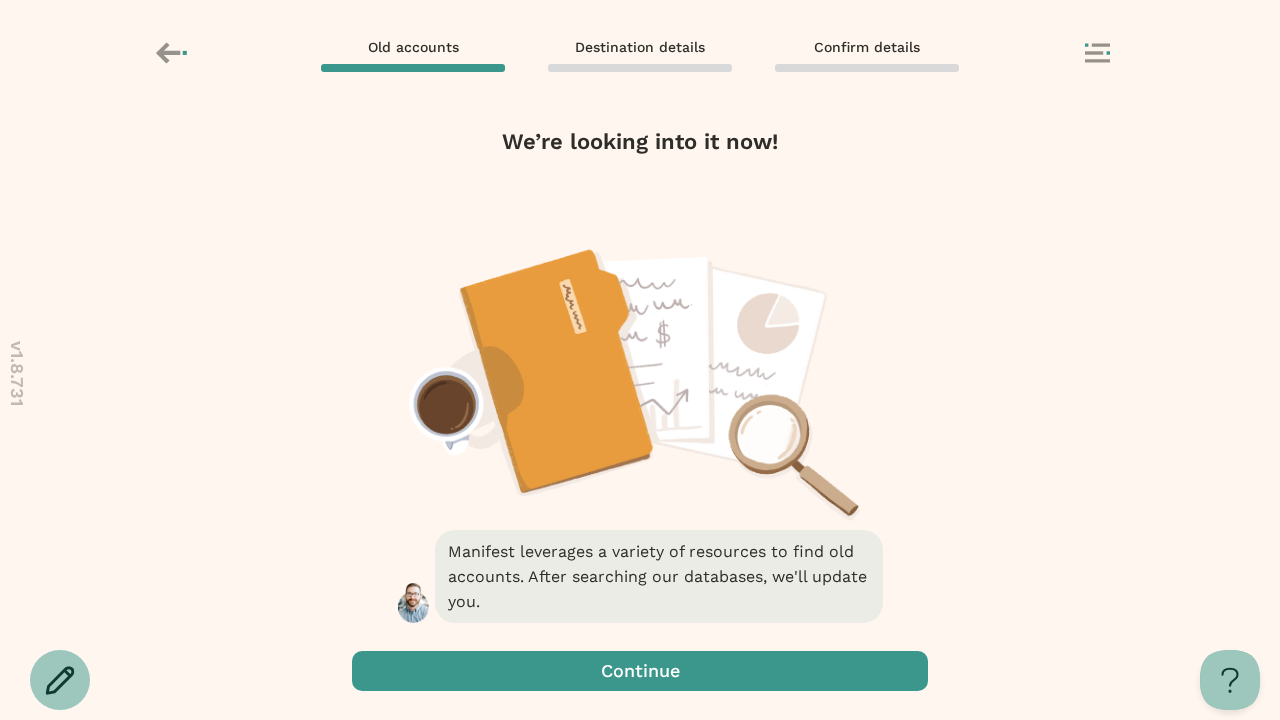 click at bounding box center (640, 671) 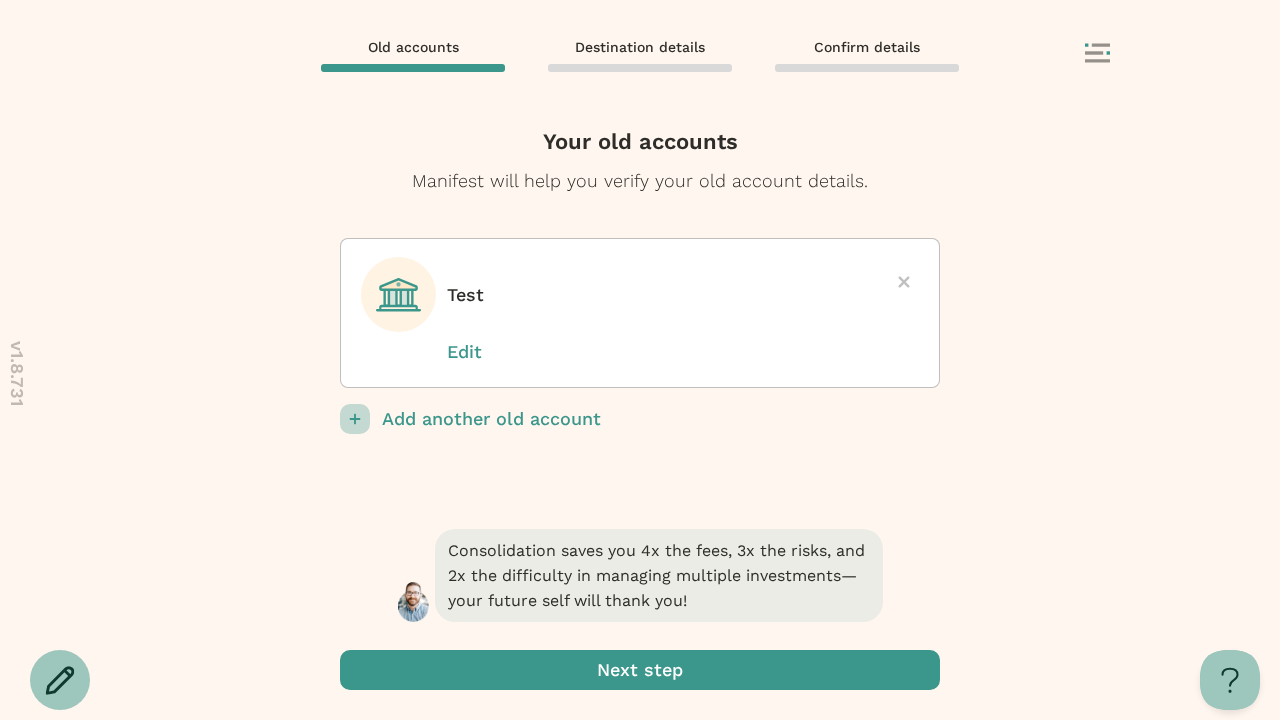 click at bounding box center (640, 670) 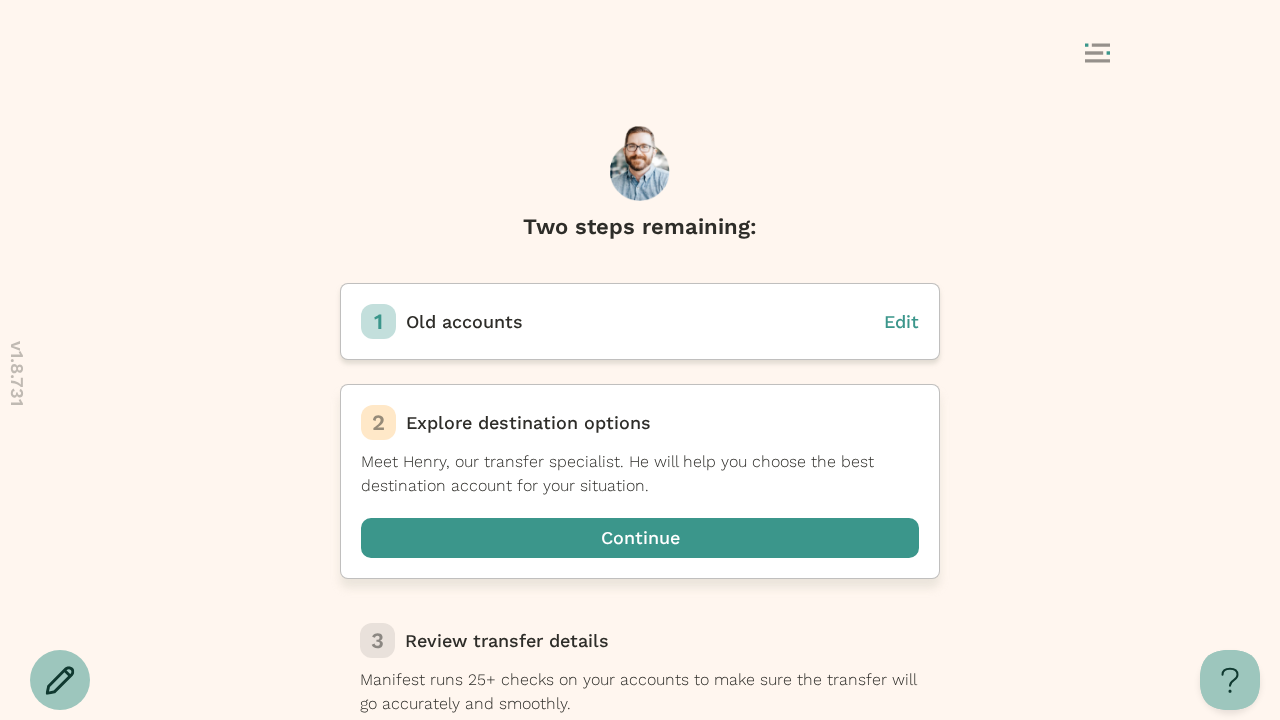 click at bounding box center [640, 538] 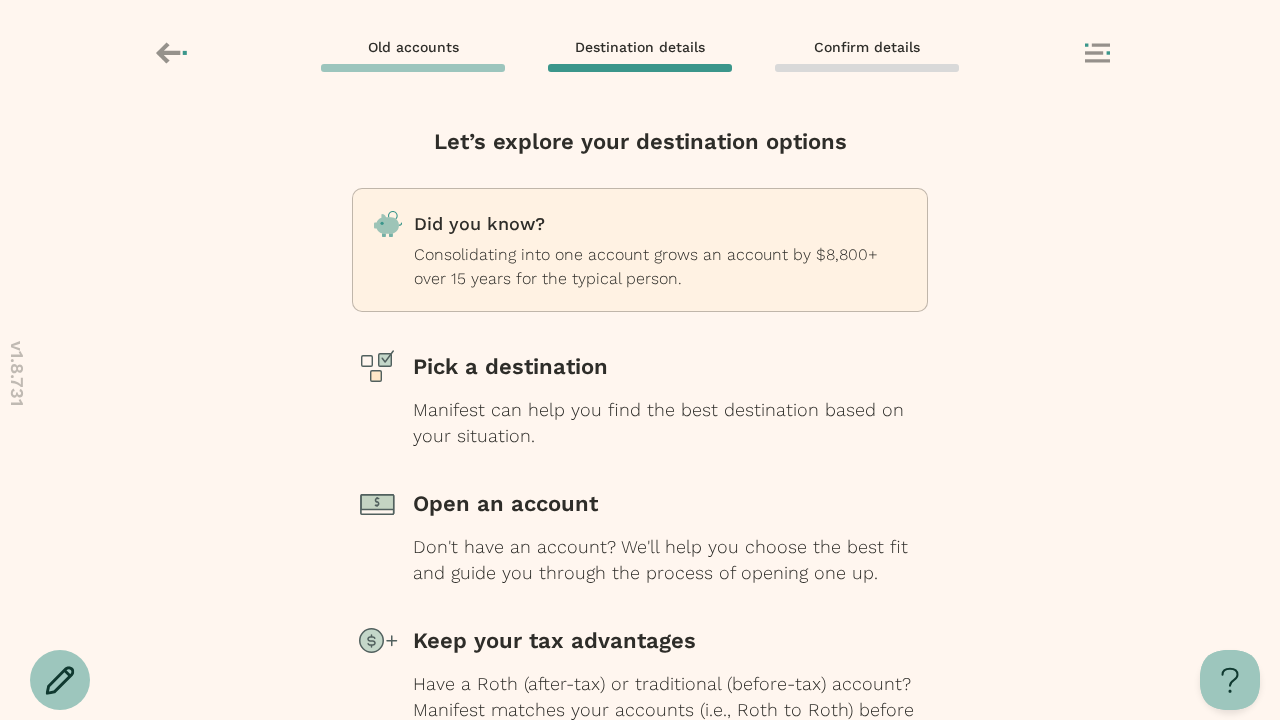 click at bounding box center (640, 799) 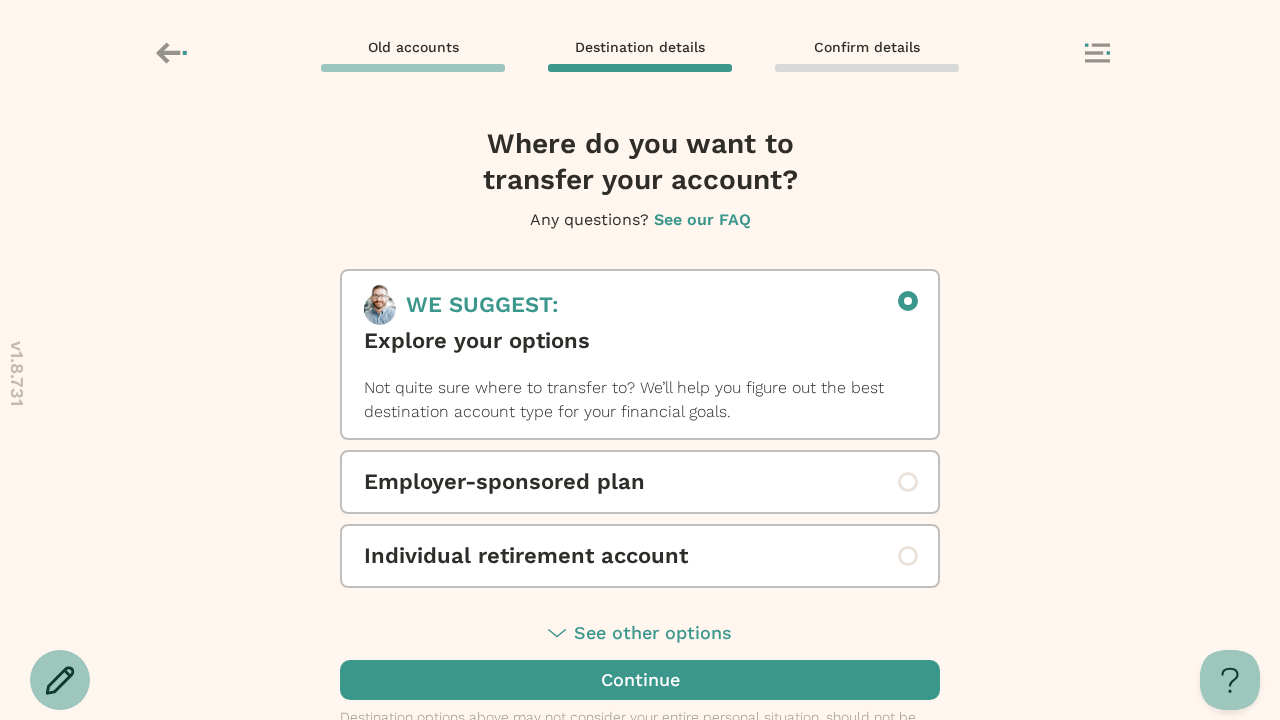 click on "Individual retirement account" at bounding box center (640, 556) 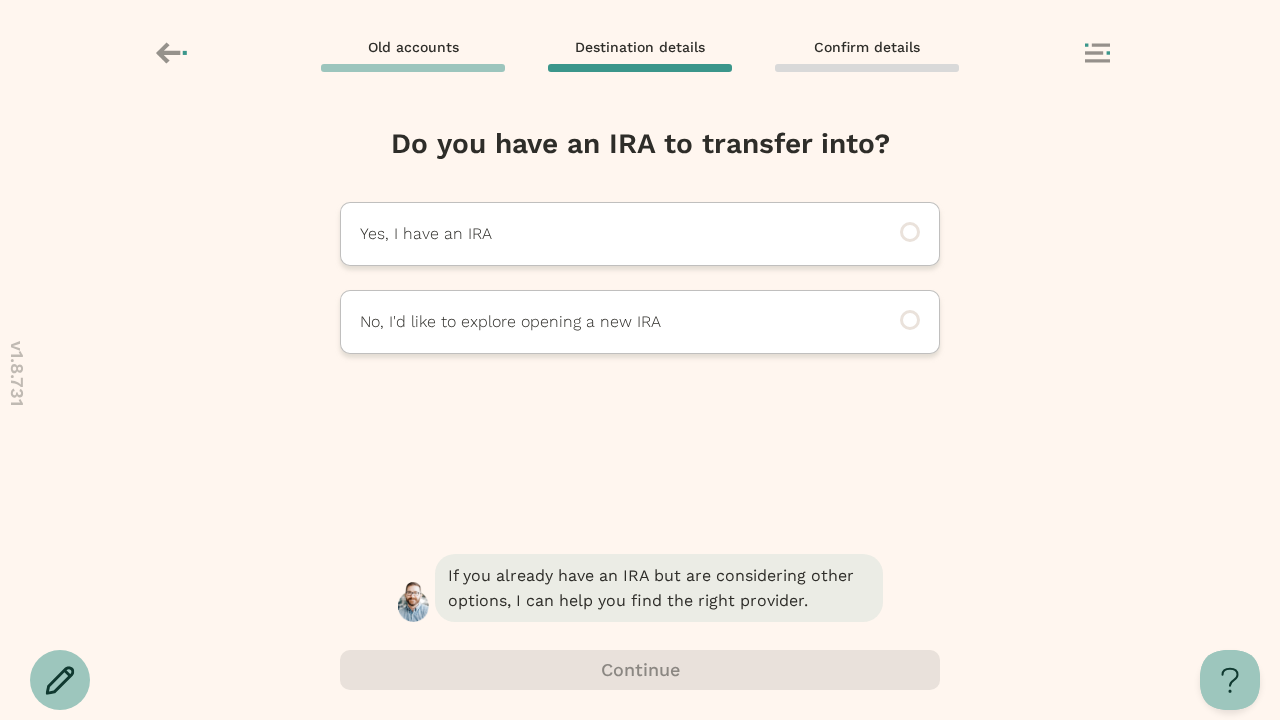 scroll, scrollTop: 0, scrollLeft: 0, axis: both 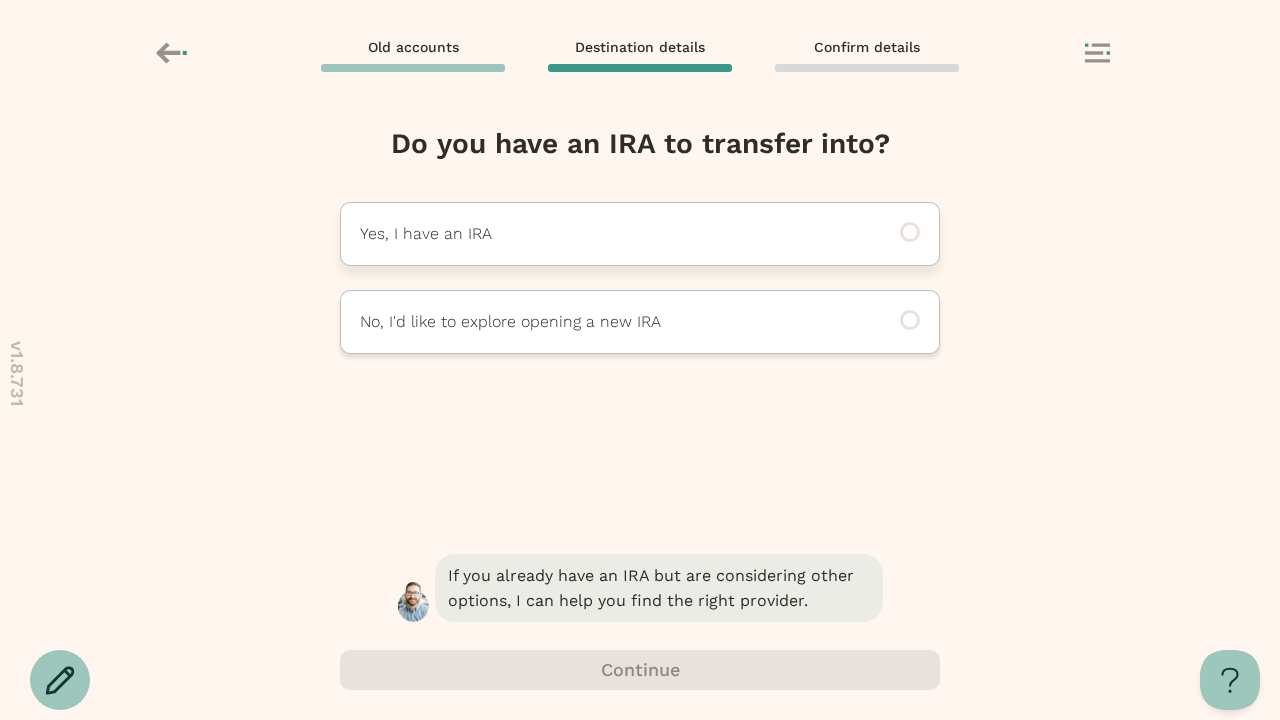 click on "Yes, I have an IRA" at bounding box center (612, 234) 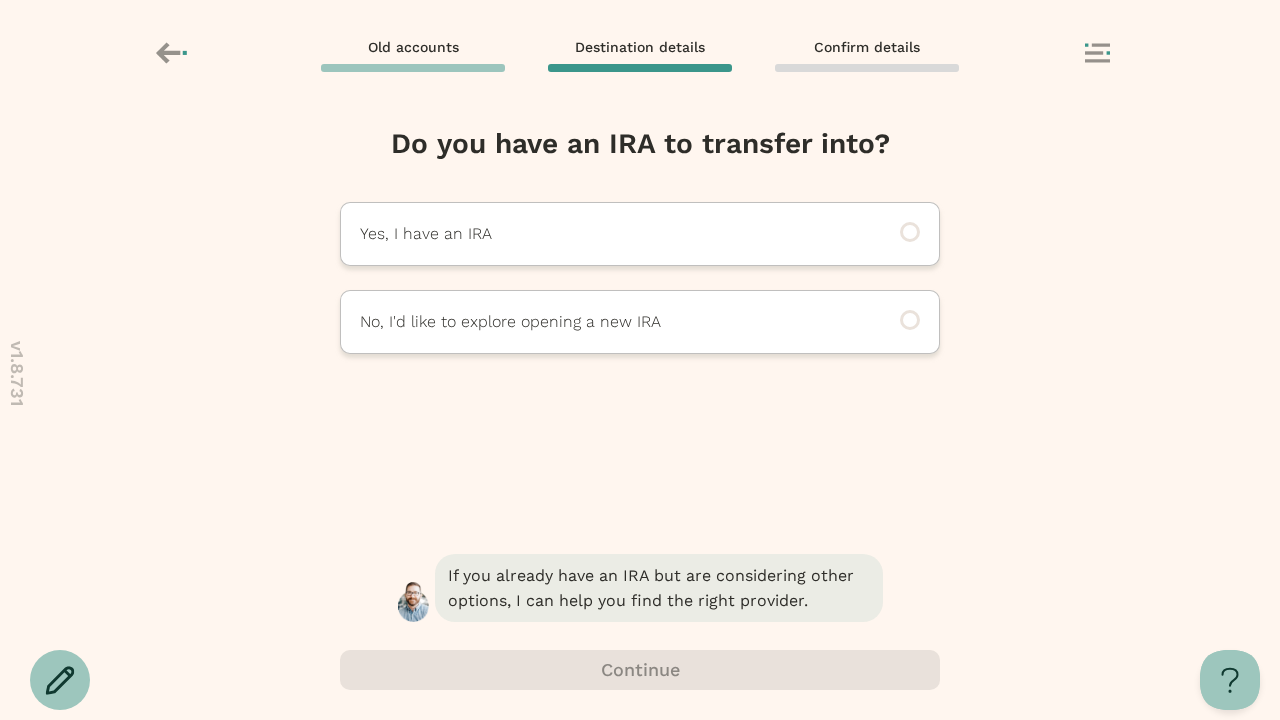 click at bounding box center [640, 670] 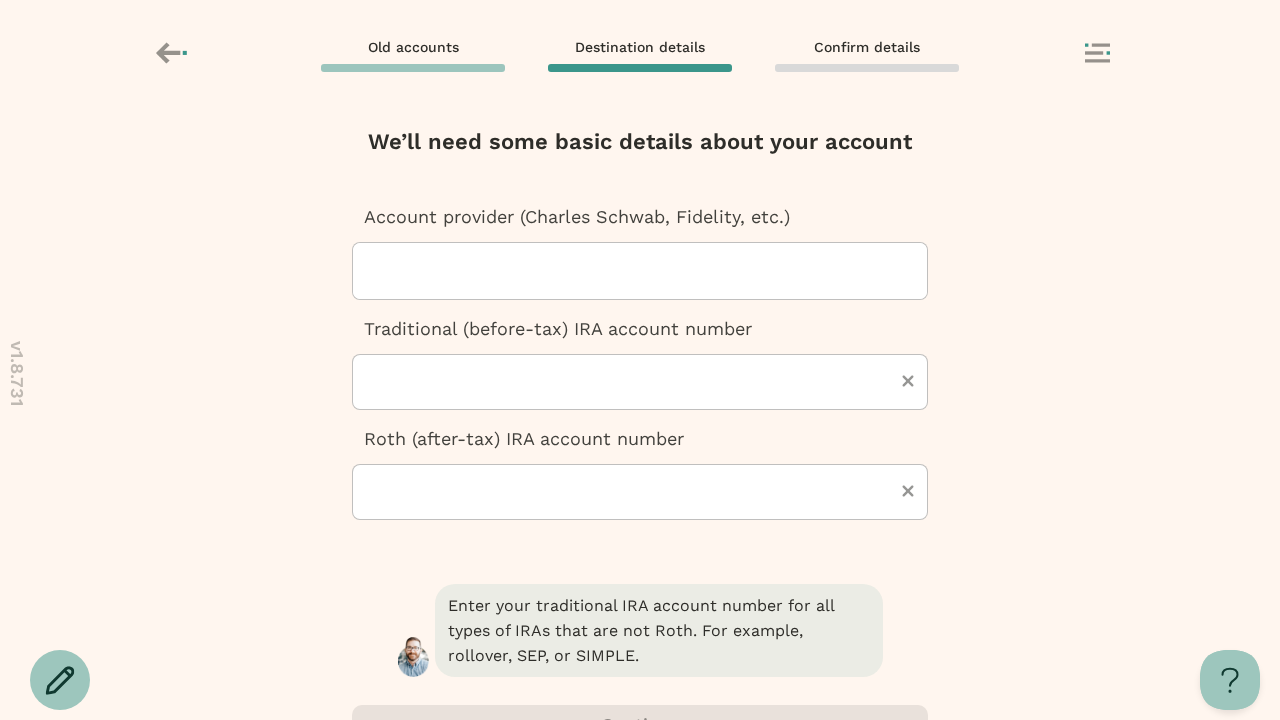 click at bounding box center [648, 271] 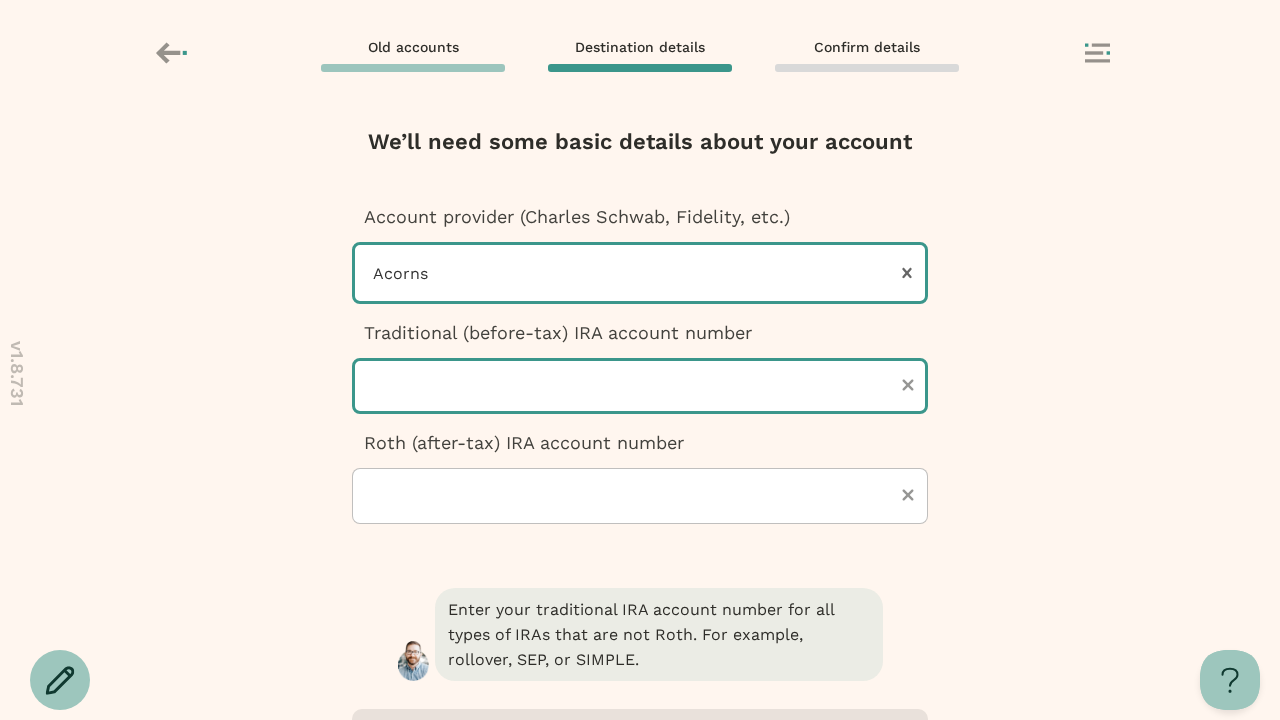click at bounding box center [640, 386] 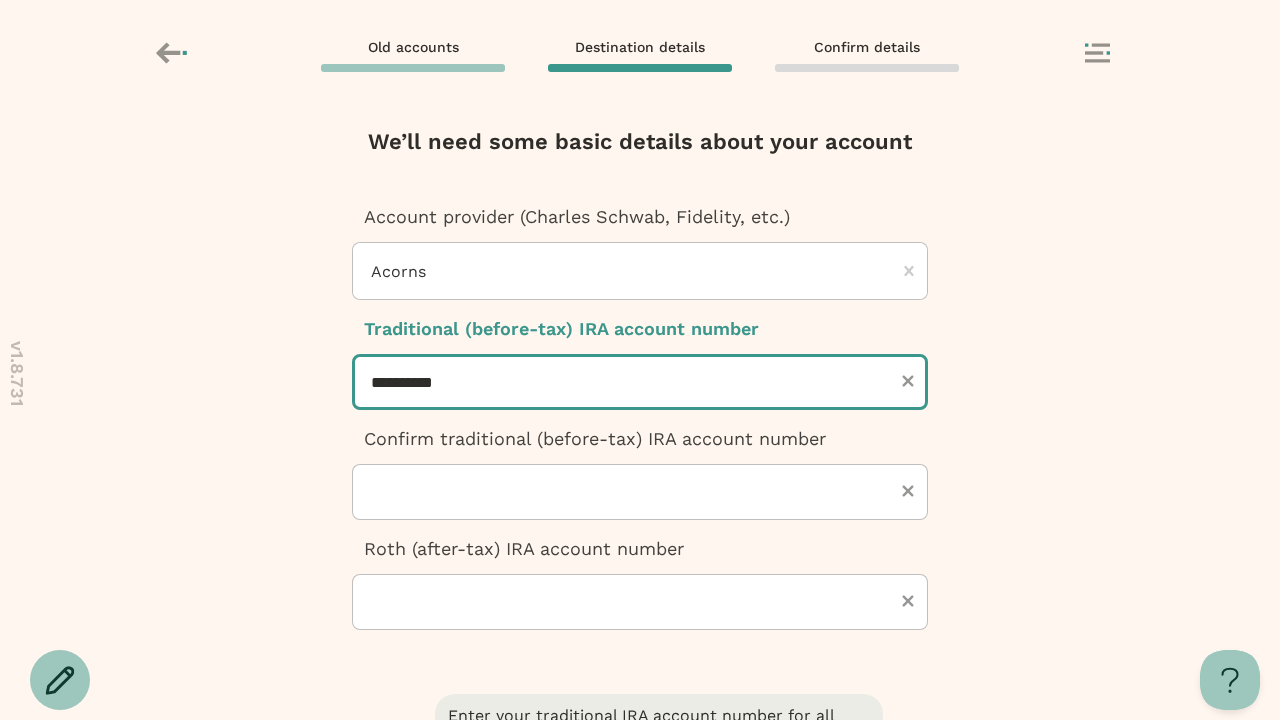 type on "**********" 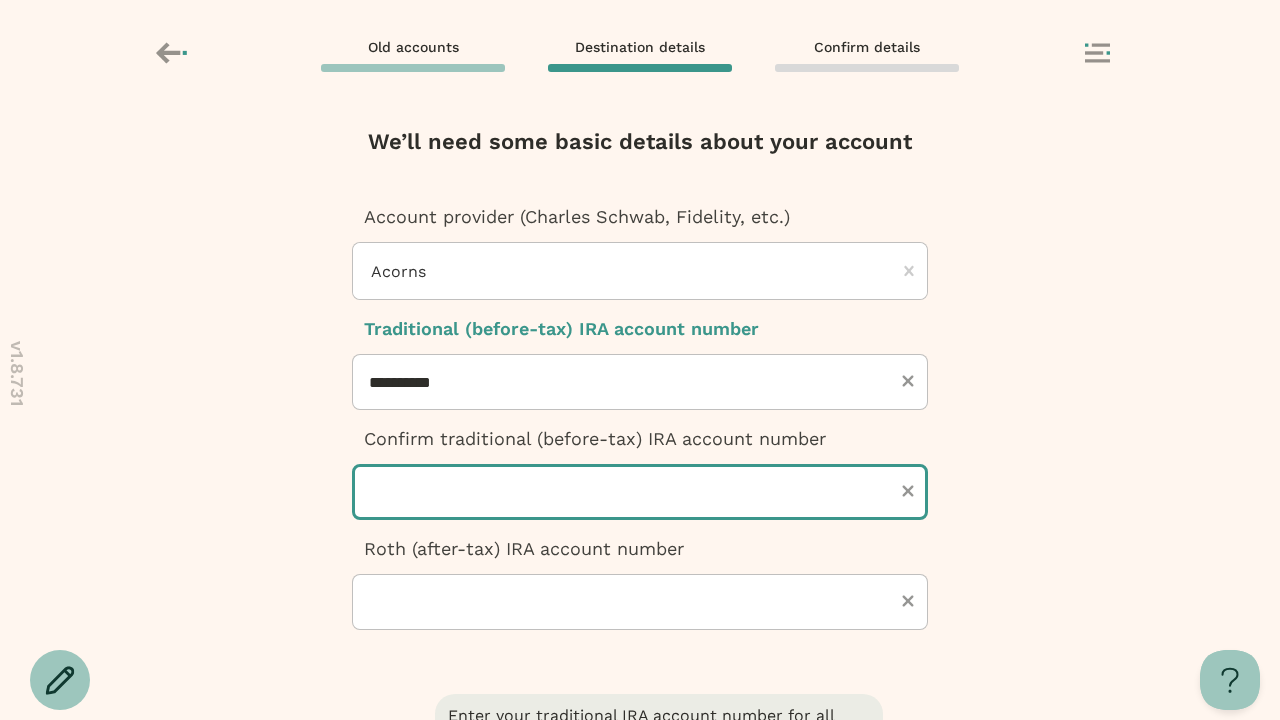 click at bounding box center [640, 492] 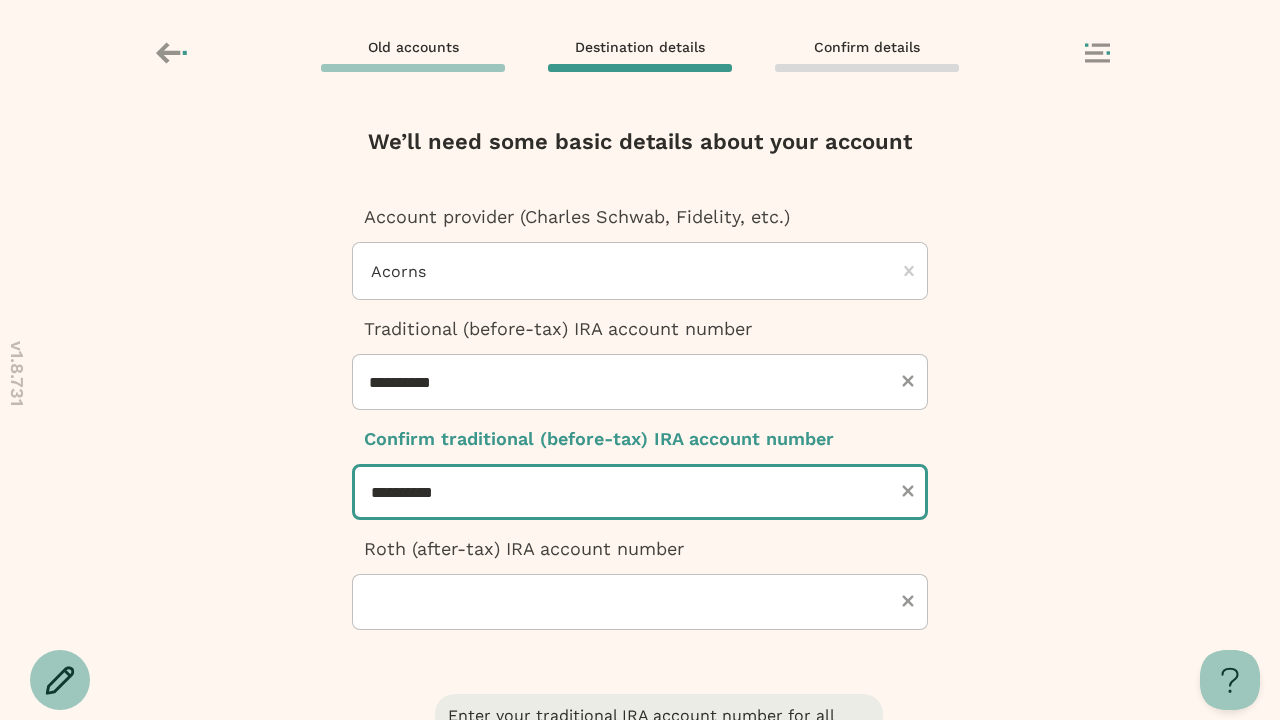 type on "**********" 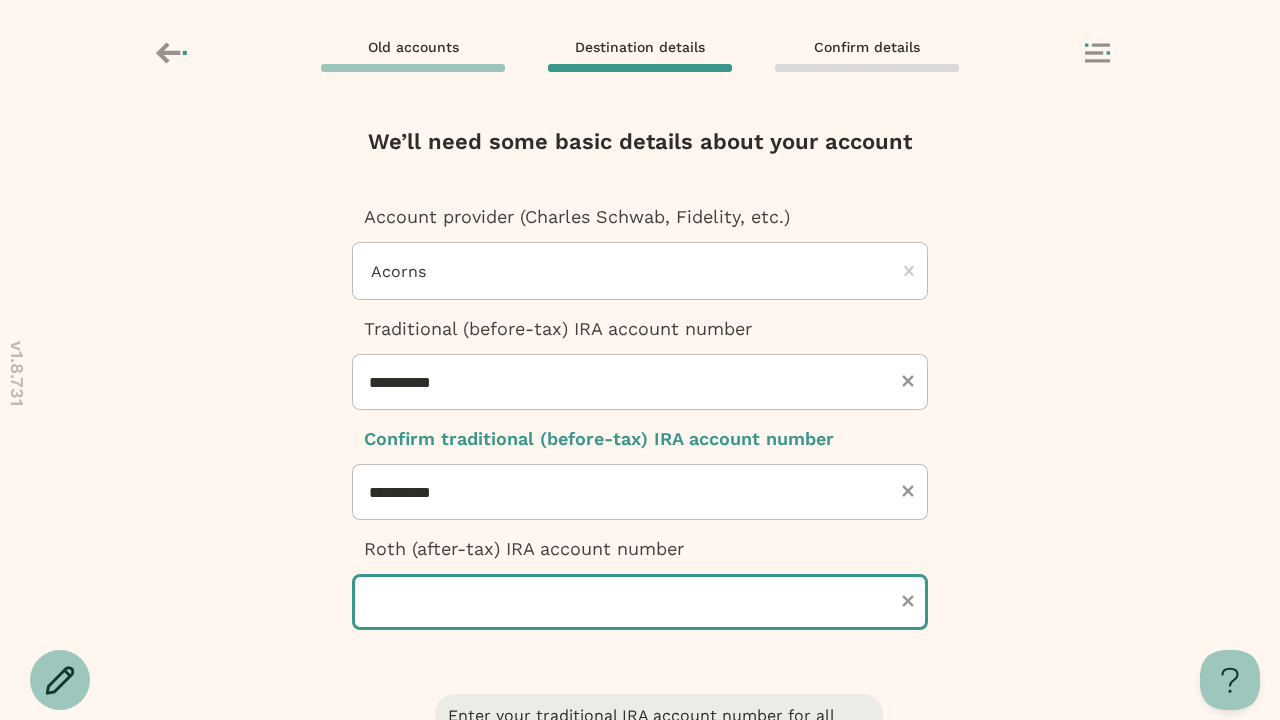 click at bounding box center (640, 602) 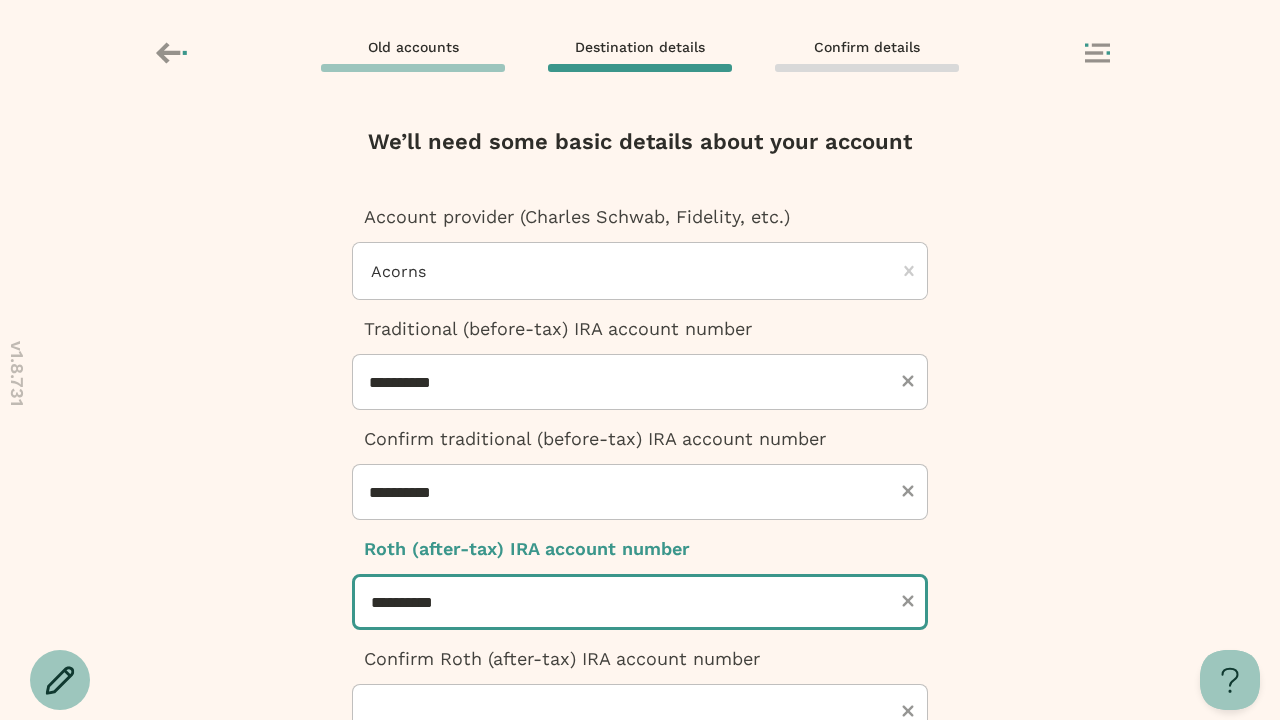 type on "**********" 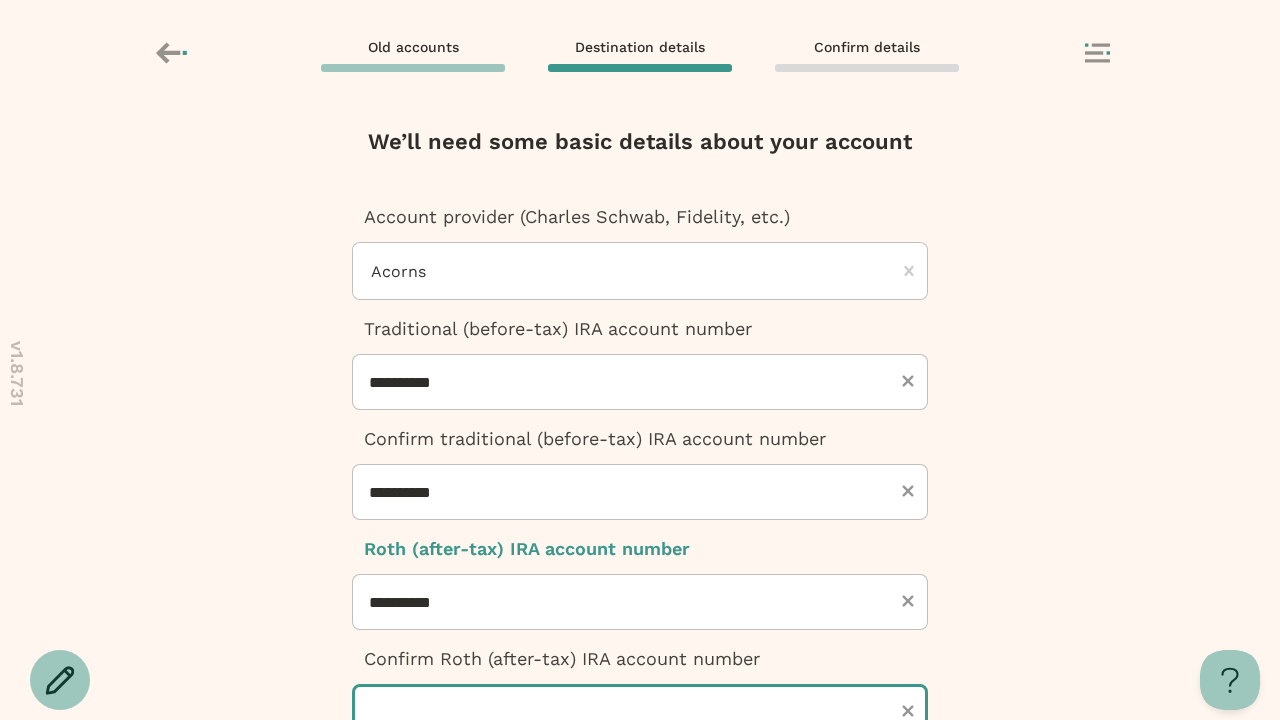 click at bounding box center [640, 712] 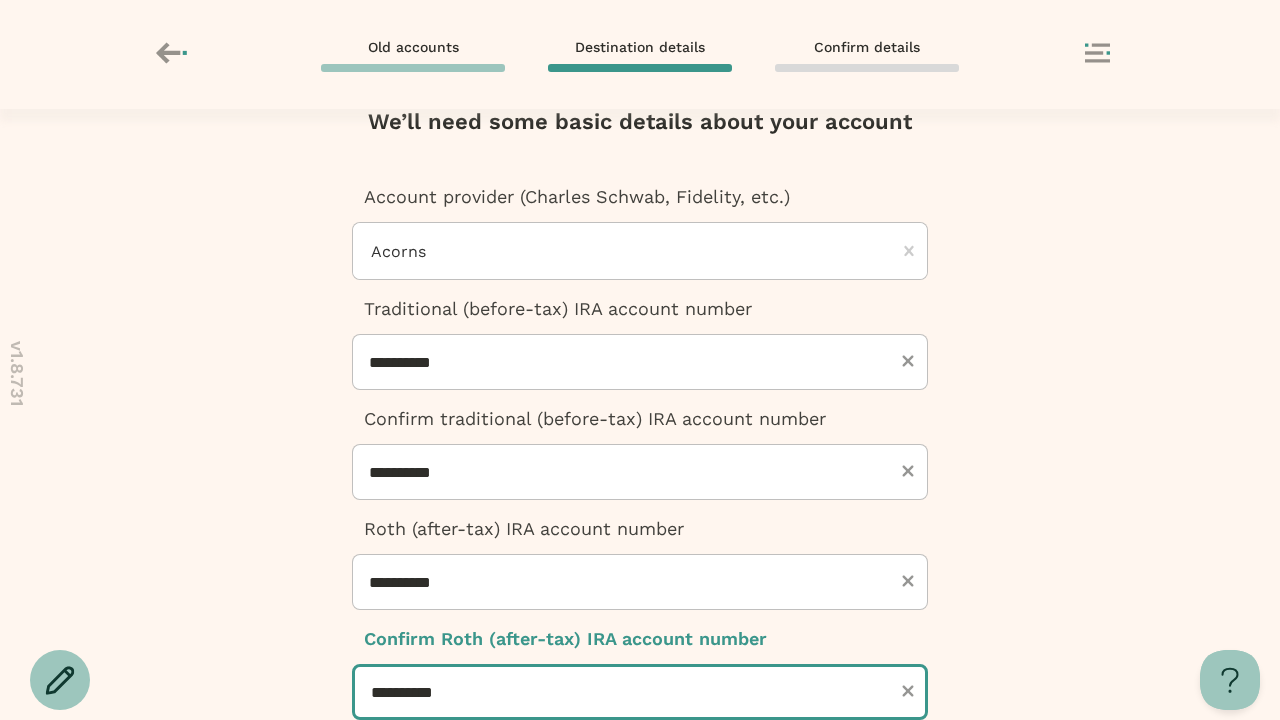type on "**********" 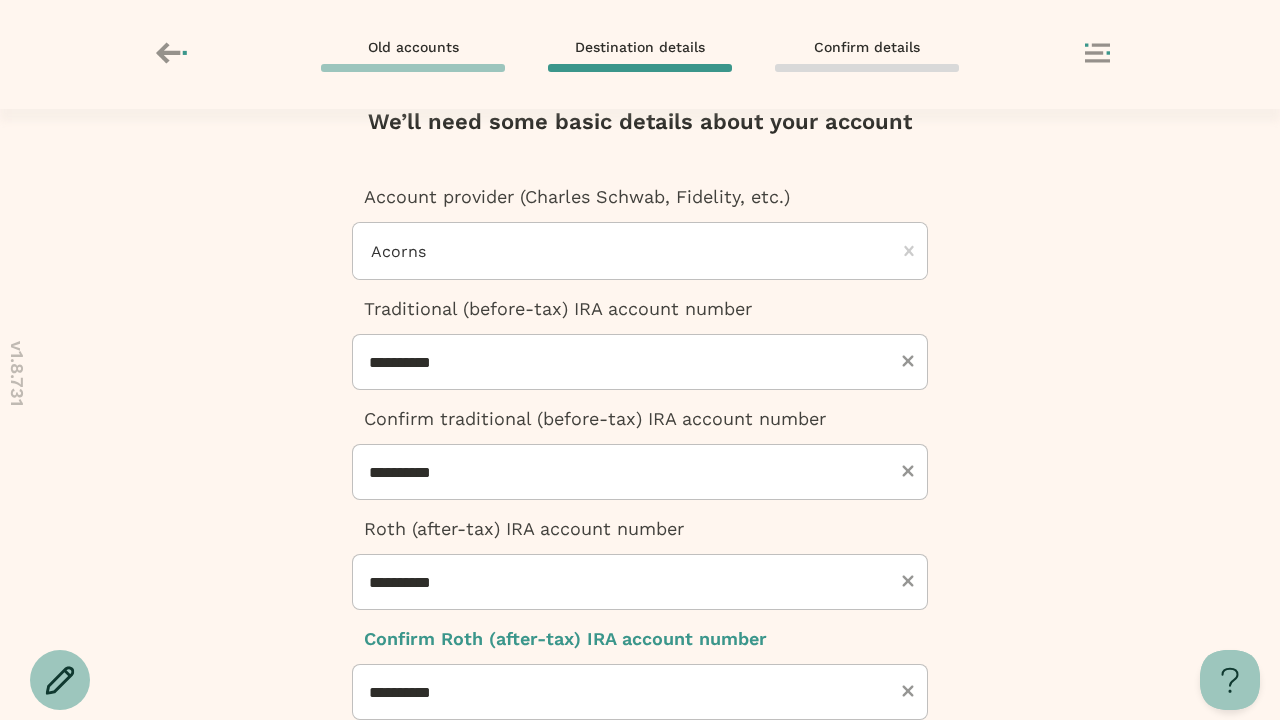 click at bounding box center (640, 925) 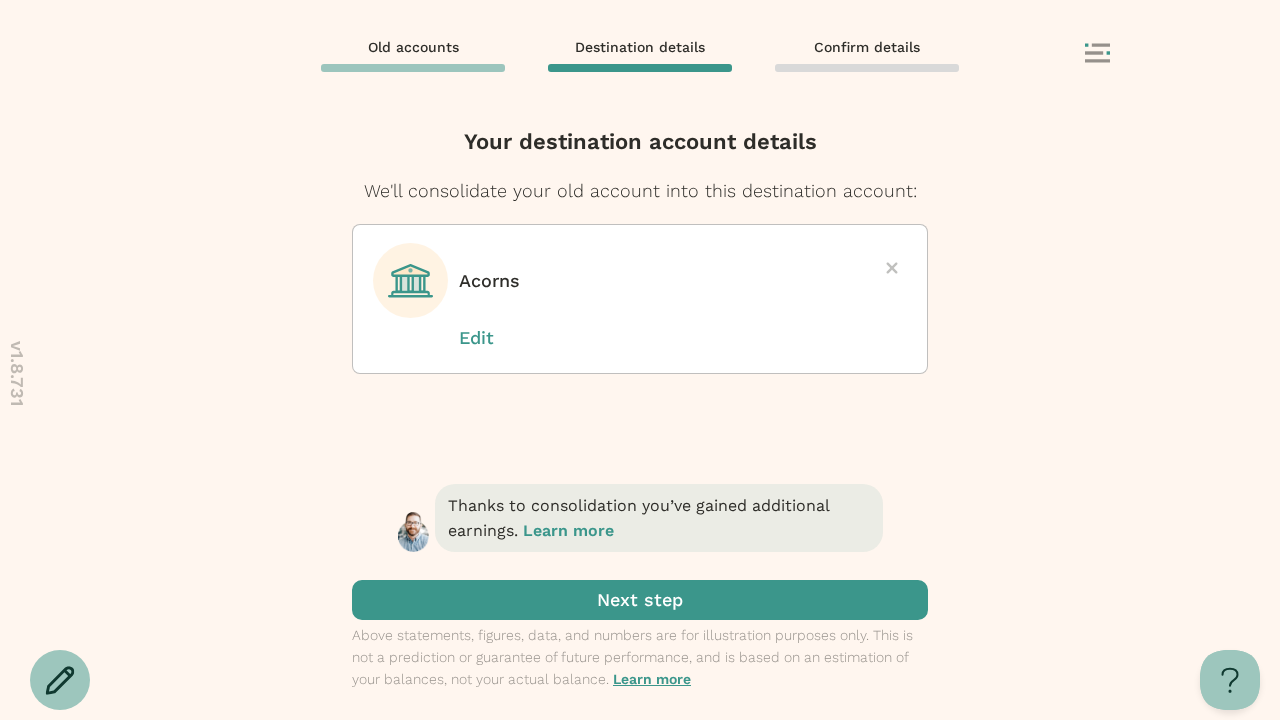 scroll, scrollTop: 0, scrollLeft: 0, axis: both 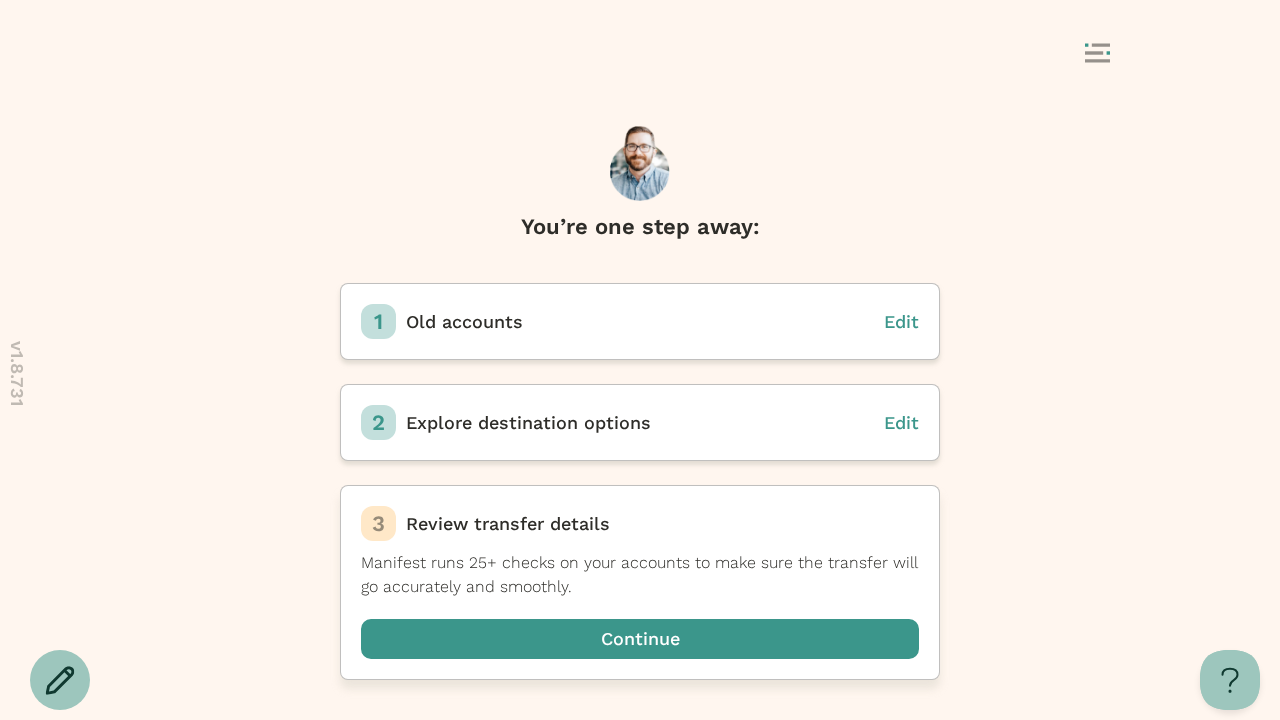 click at bounding box center [640, 639] 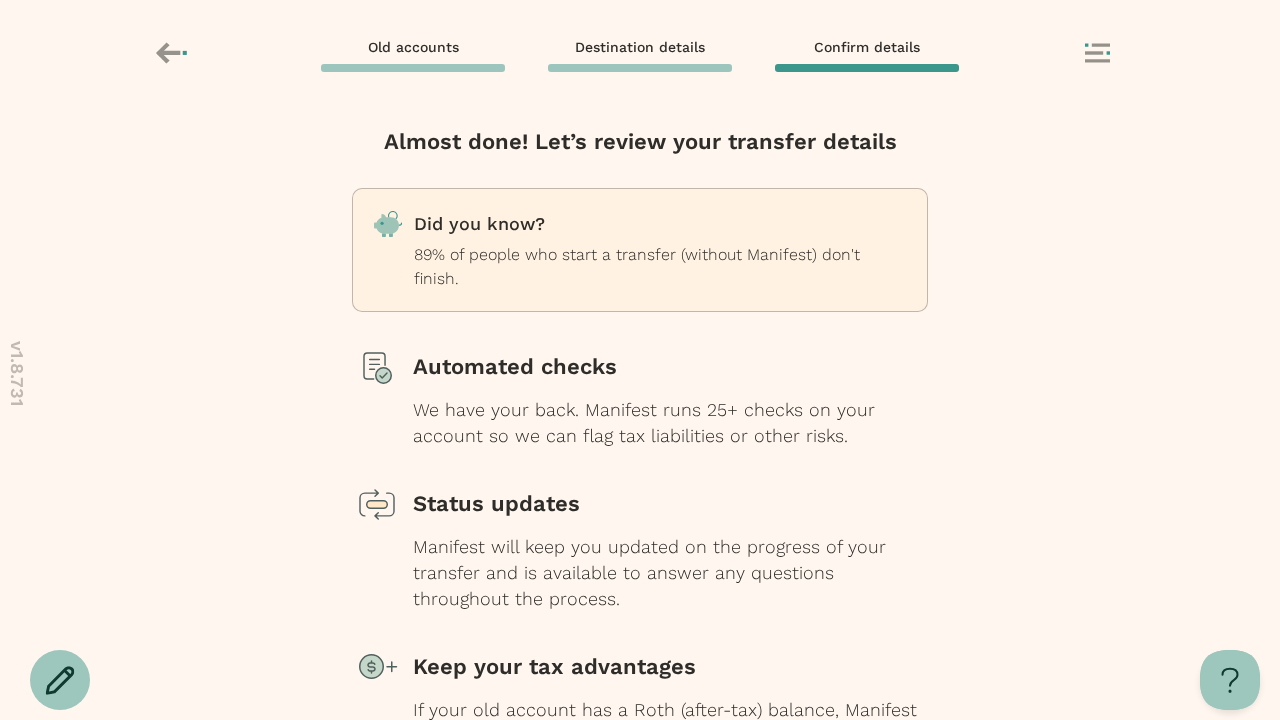 click at bounding box center (640, 799) 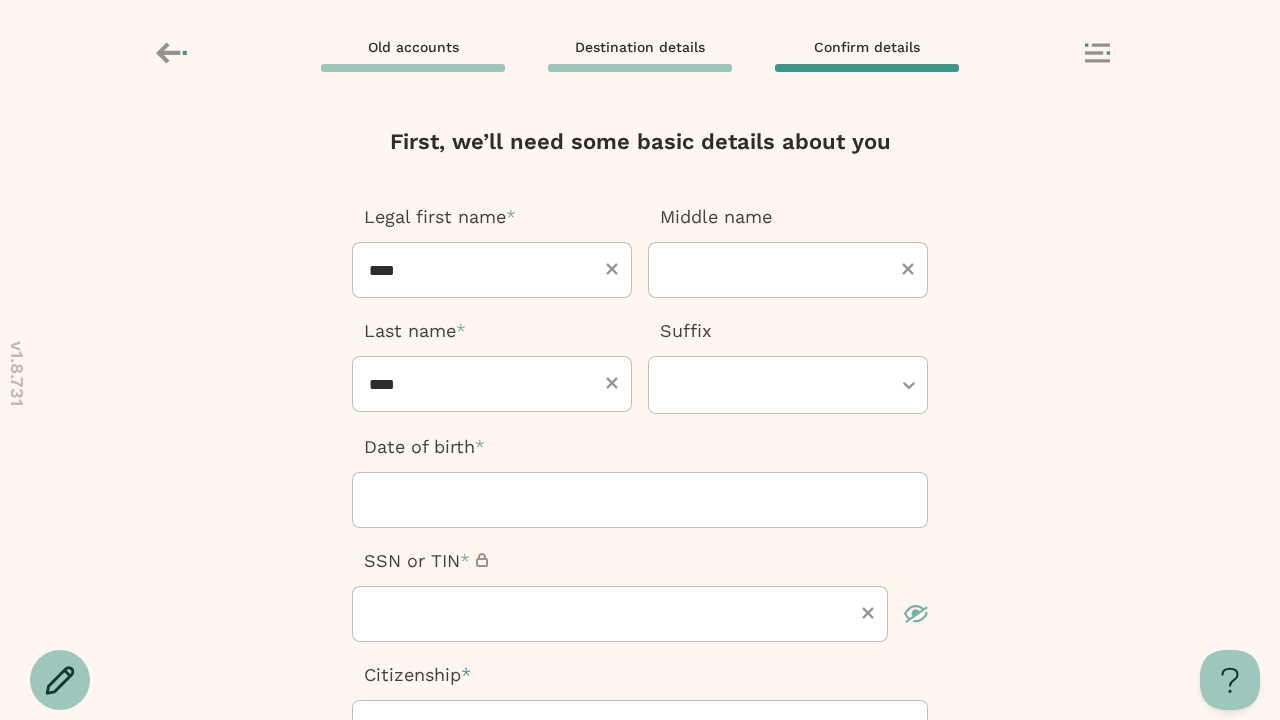 scroll, scrollTop: 0, scrollLeft: 0, axis: both 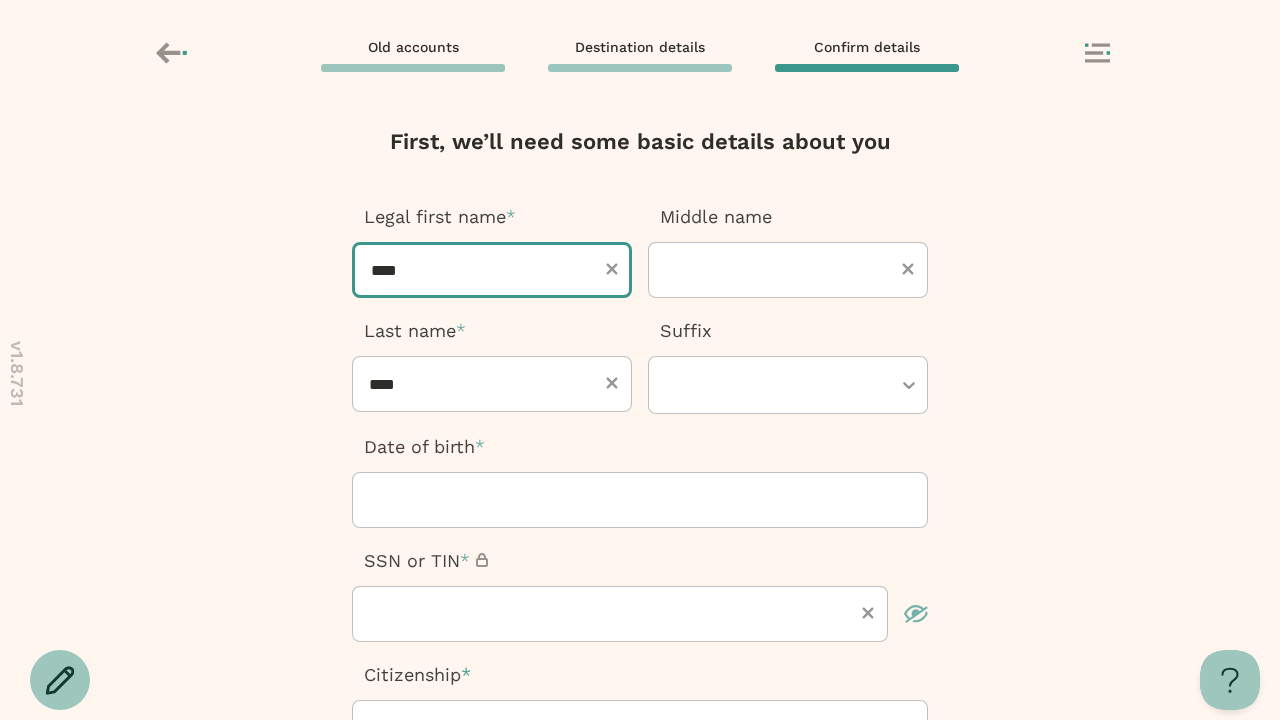 click on "****" at bounding box center [492, 270] 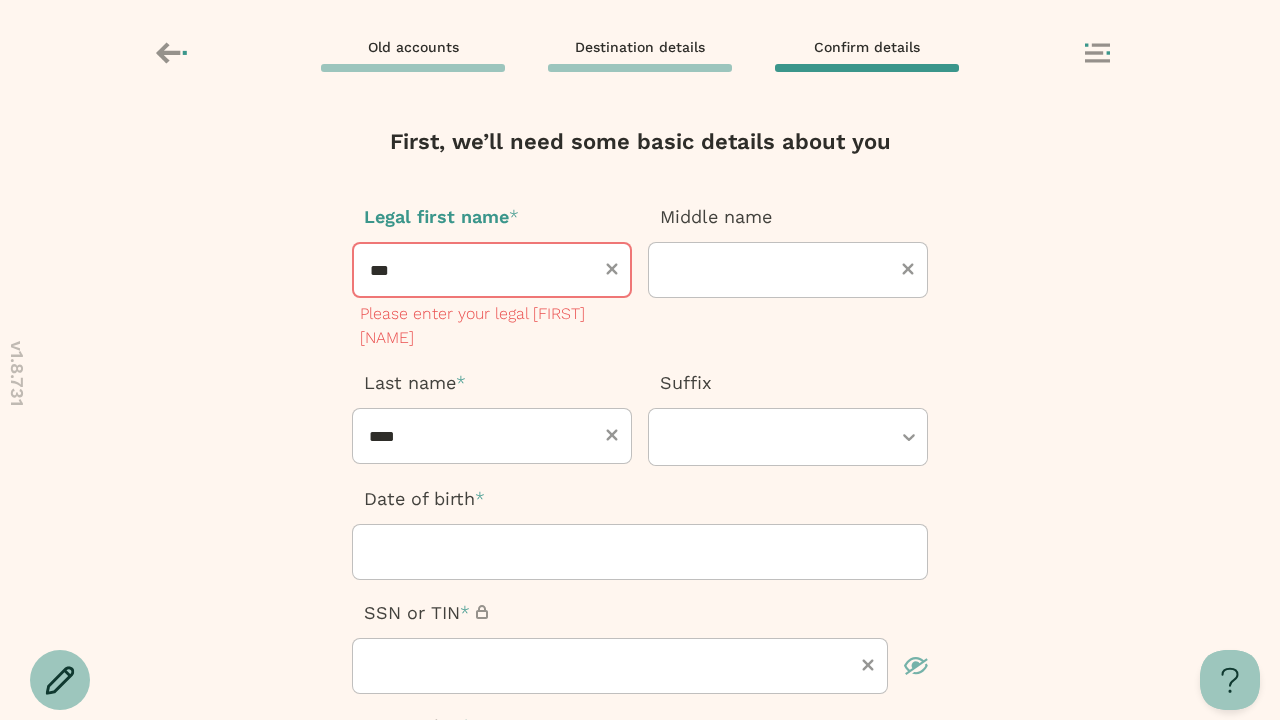 type on "****" 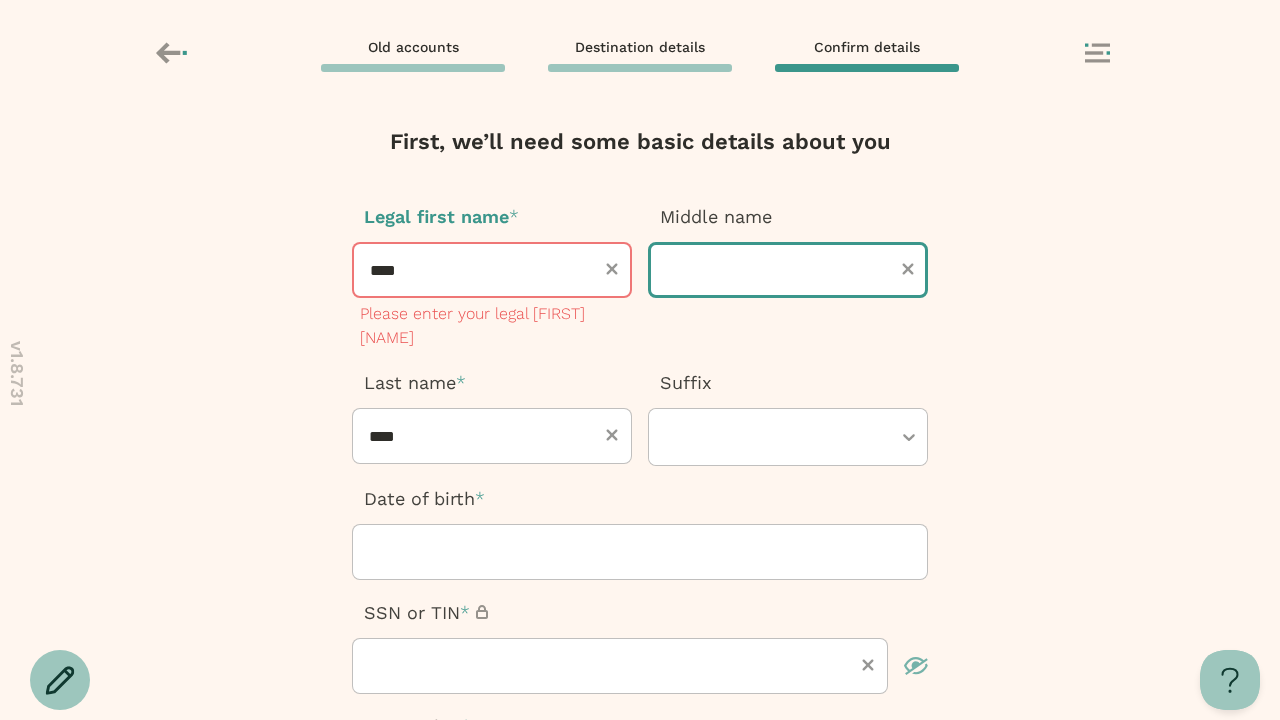 click at bounding box center [788, 270] 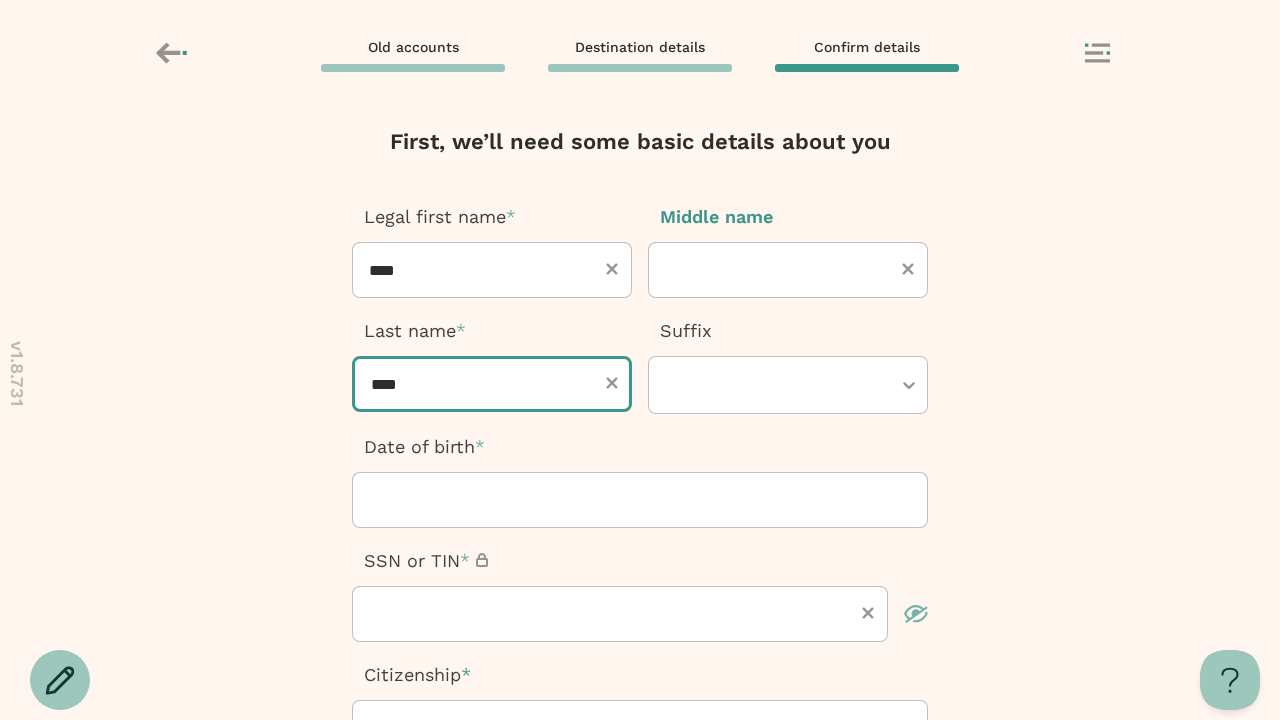 click on "****" at bounding box center [492, 384] 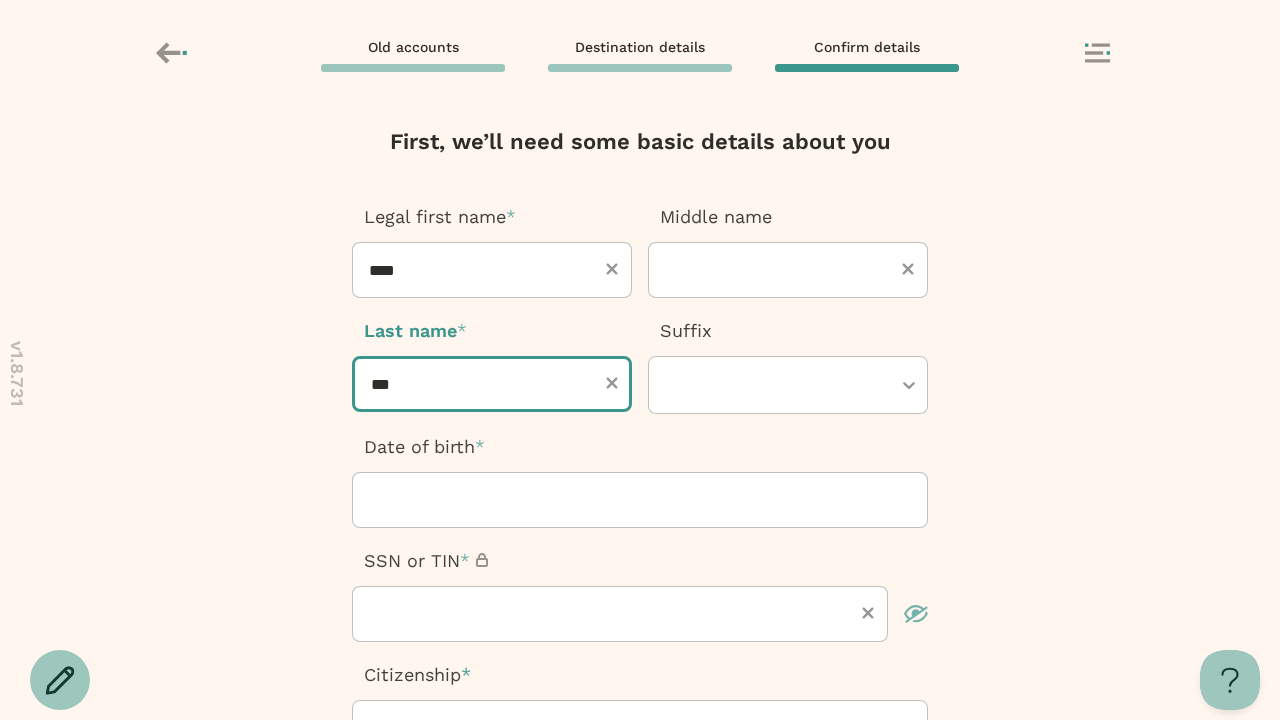 type on "****" 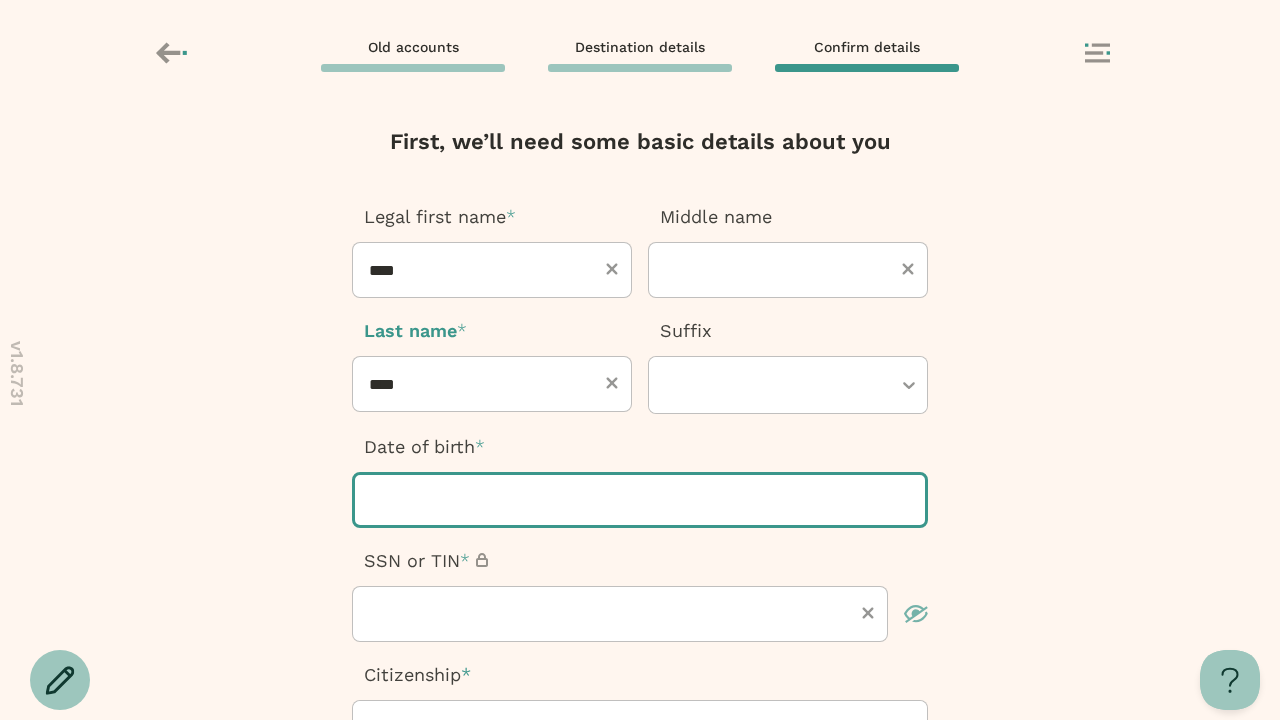 click at bounding box center [640, 500] 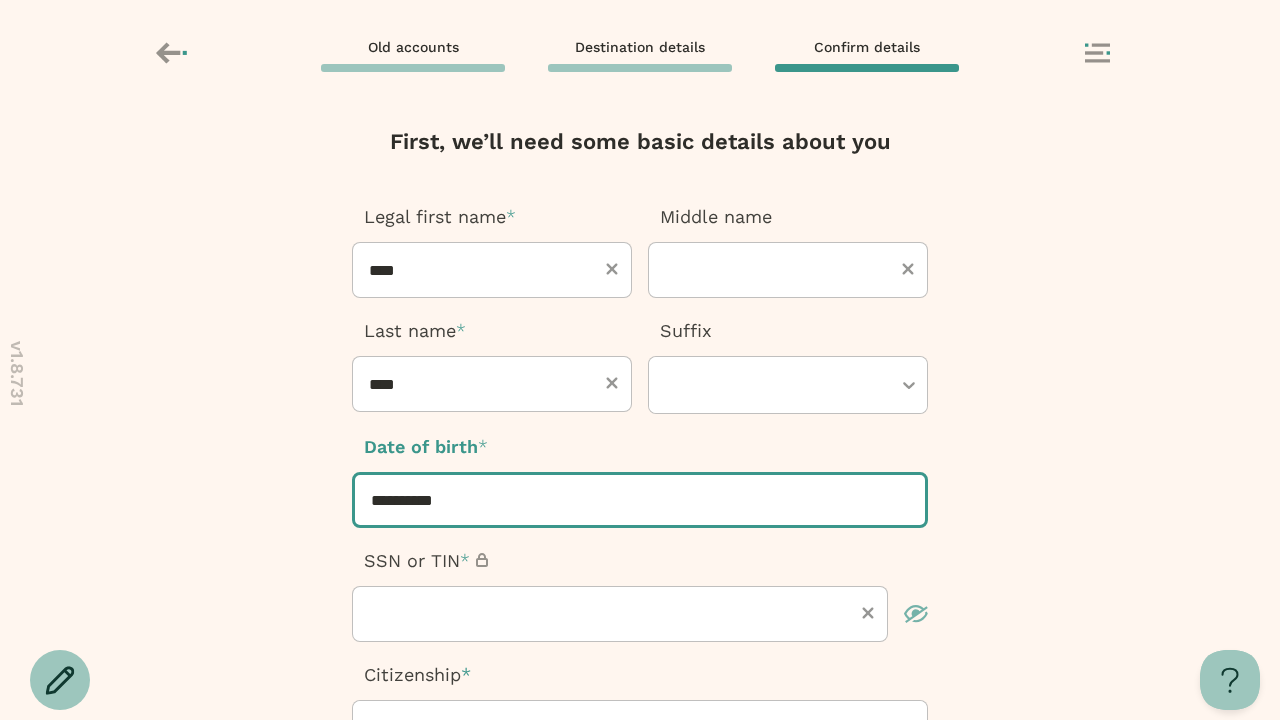 type on "**********" 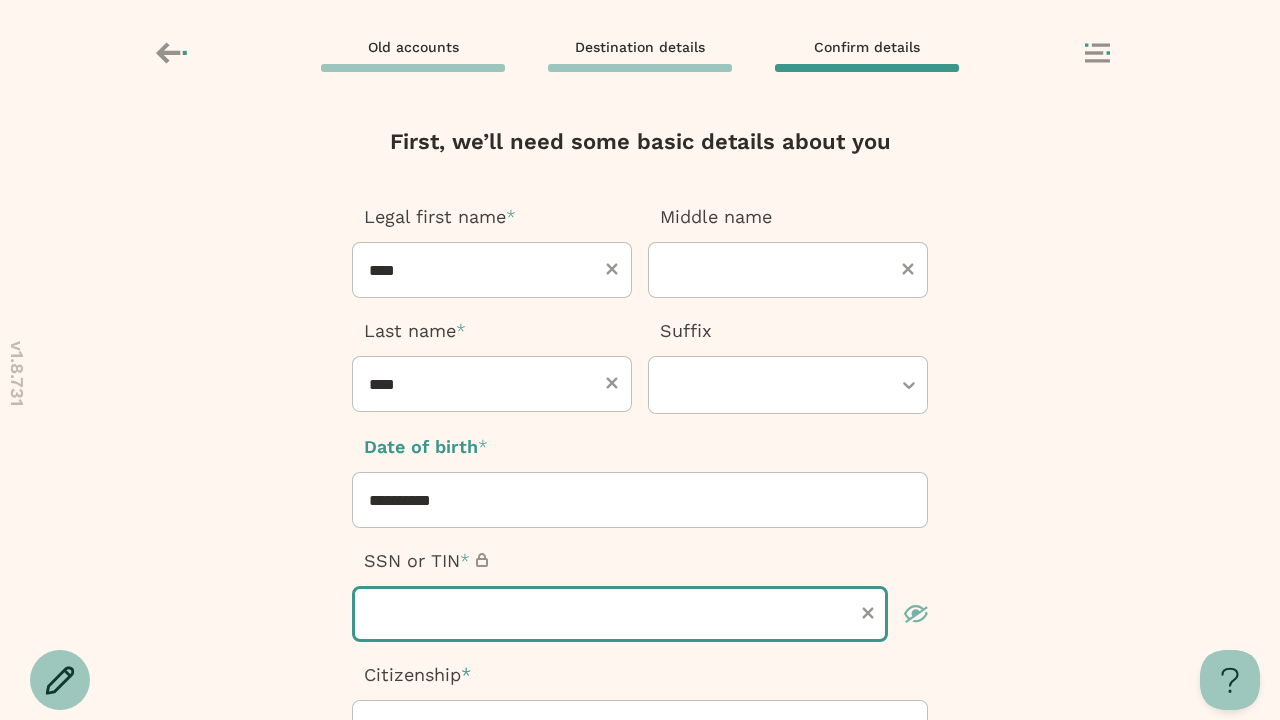 click at bounding box center (620, 614) 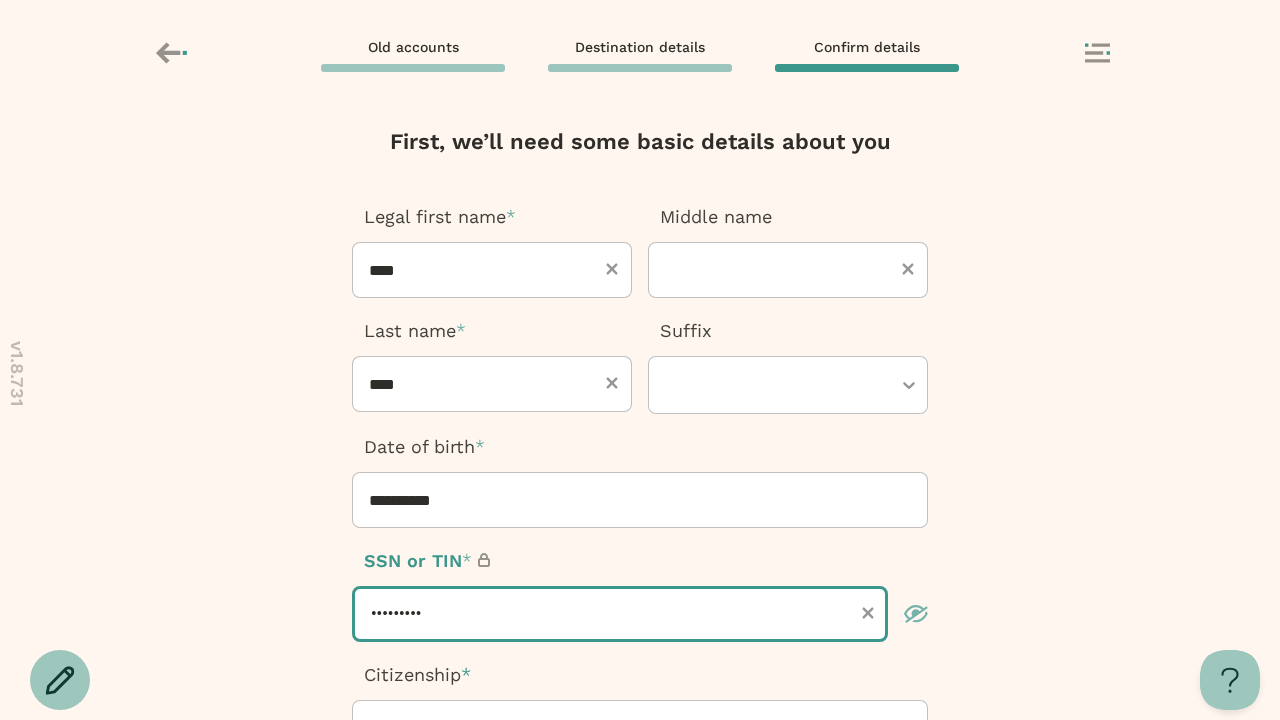 type on "*********" 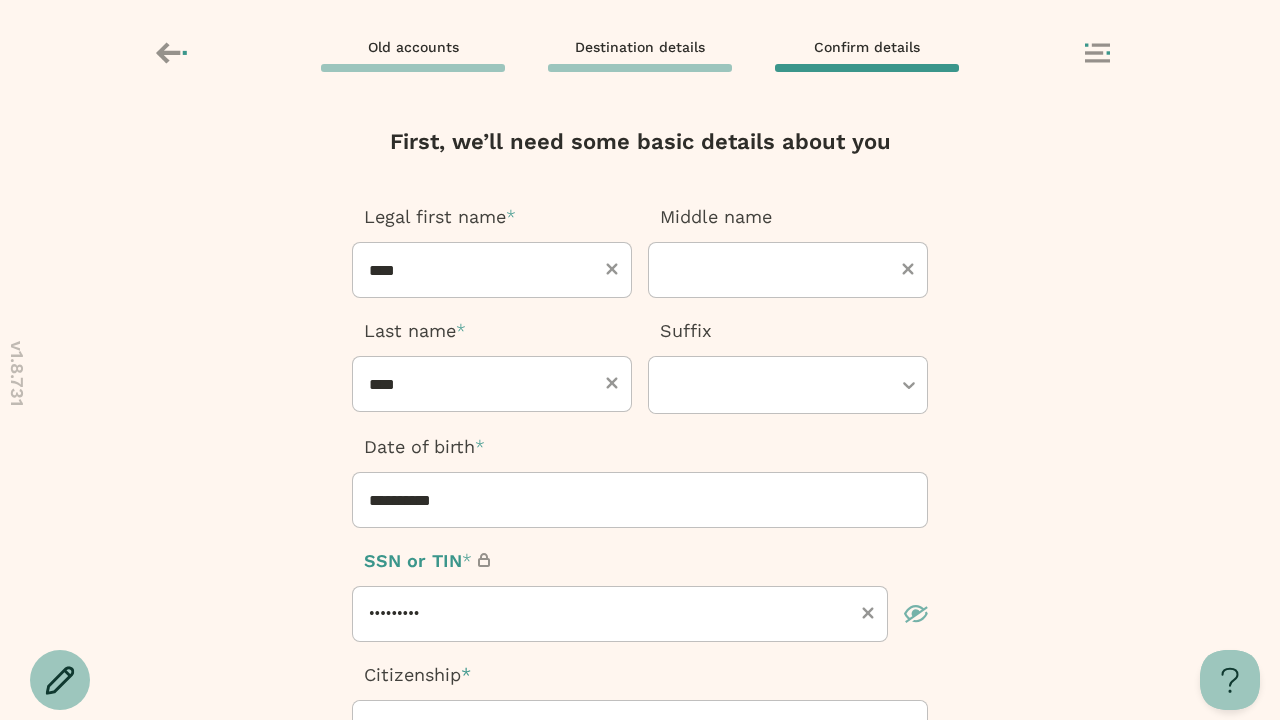 click at bounding box center (630, 729) 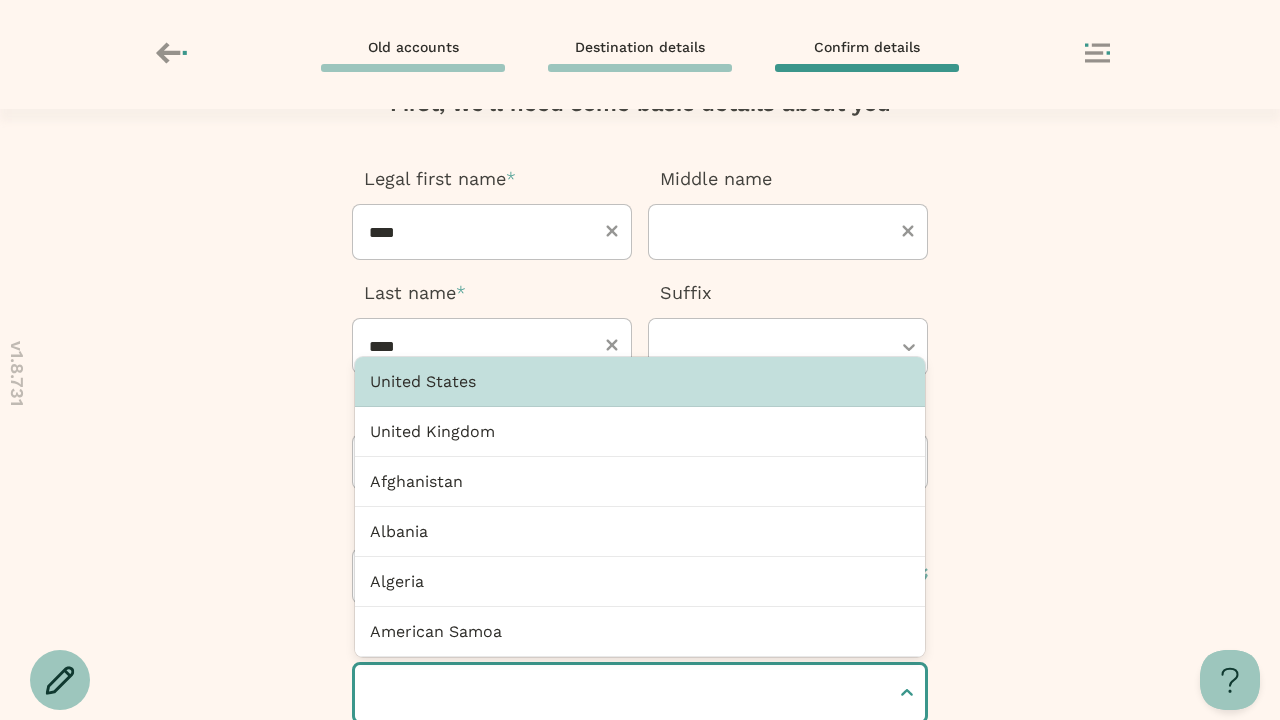 click at bounding box center (373, 693) 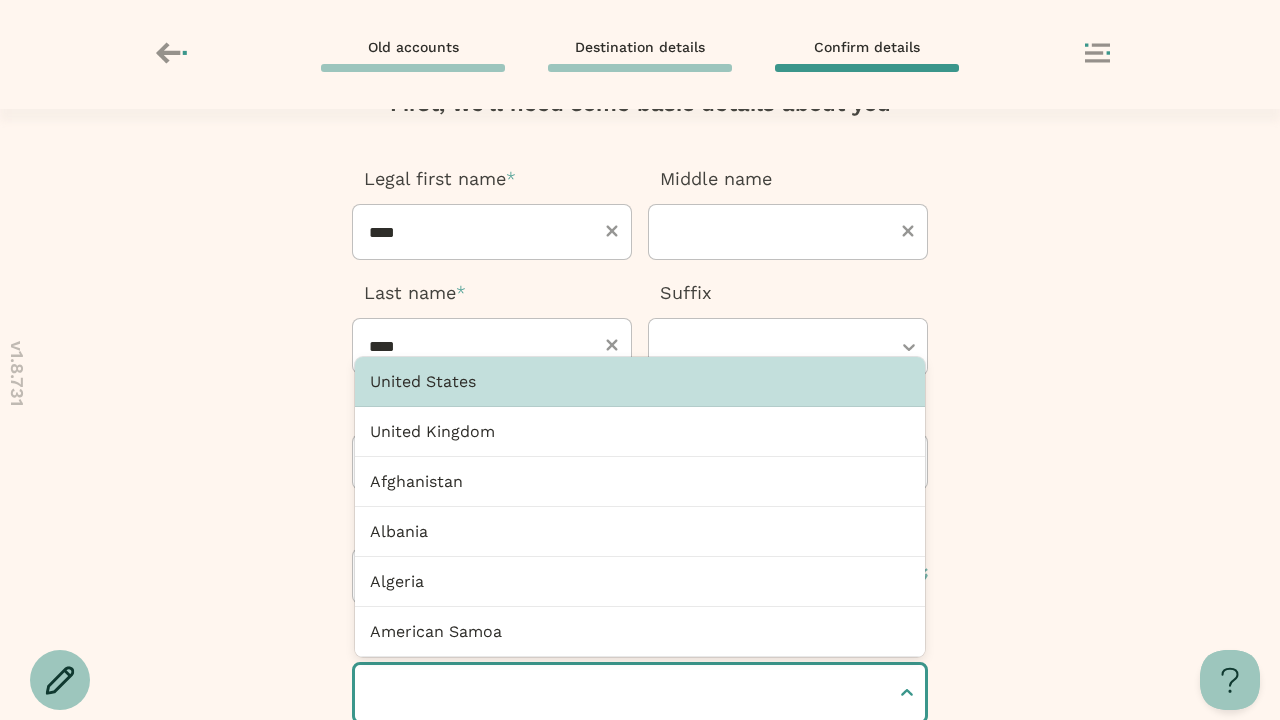 click at bounding box center [373, 693] 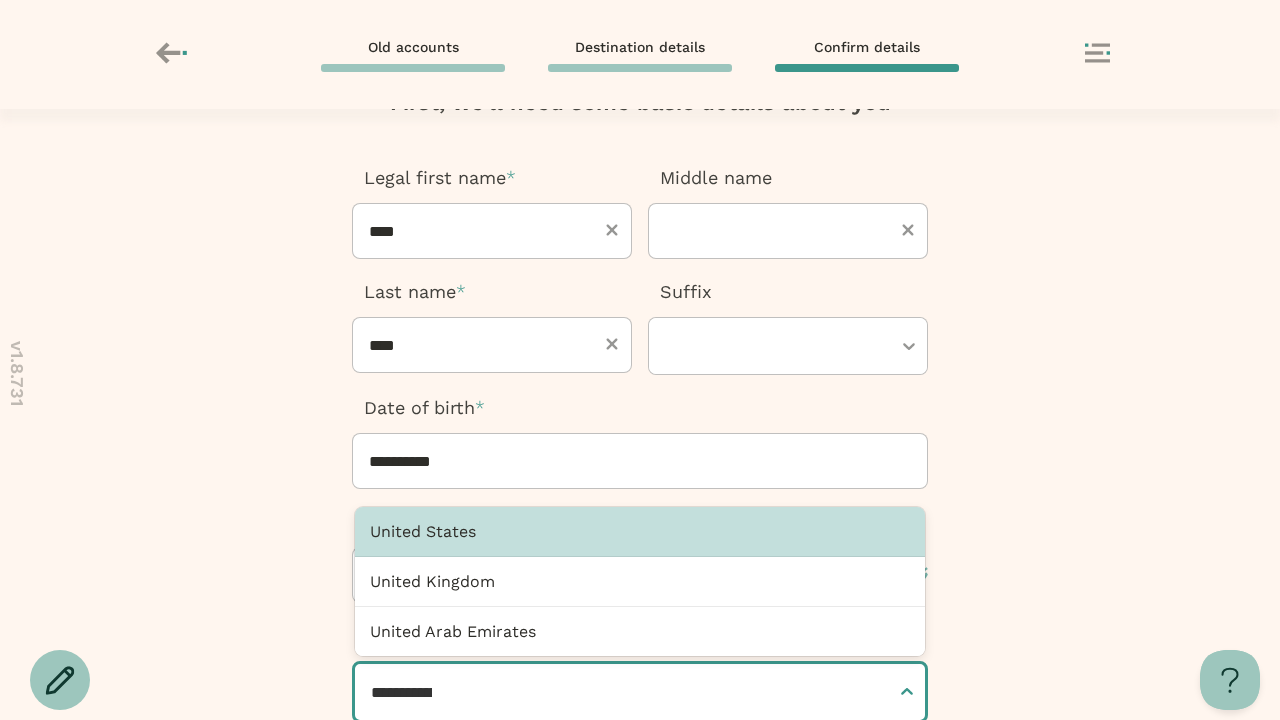 type on "**********" 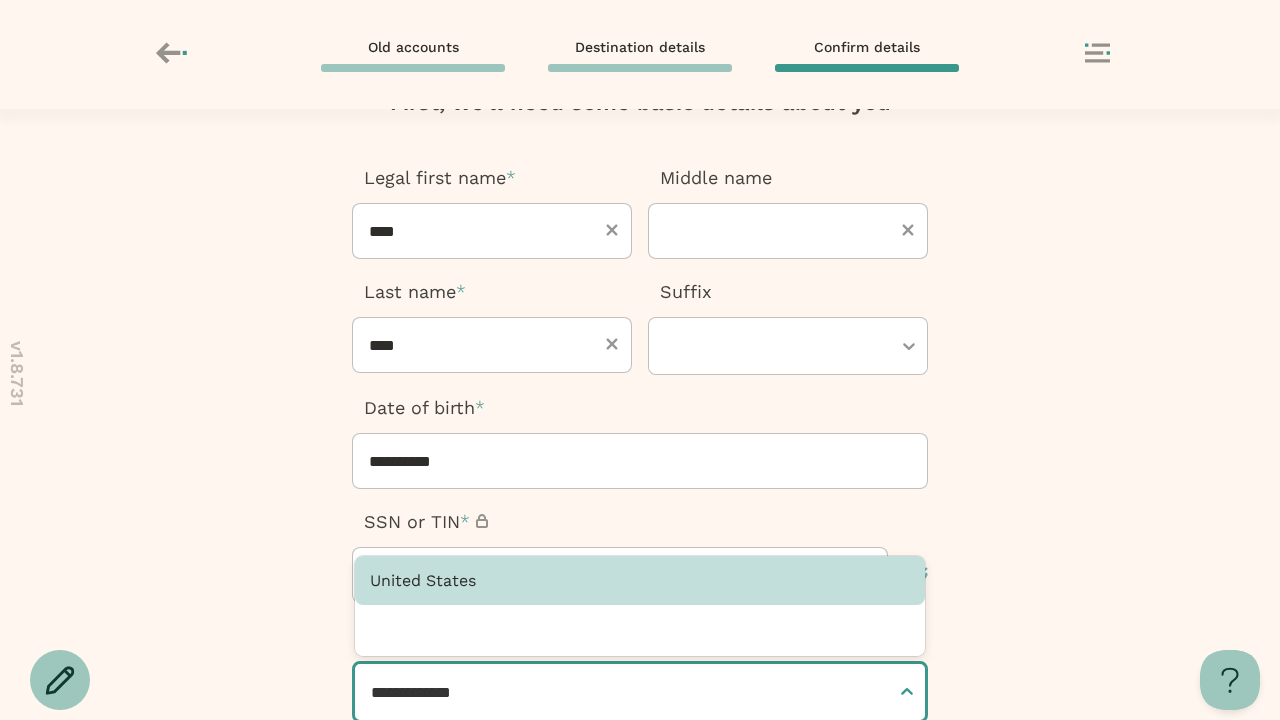 type 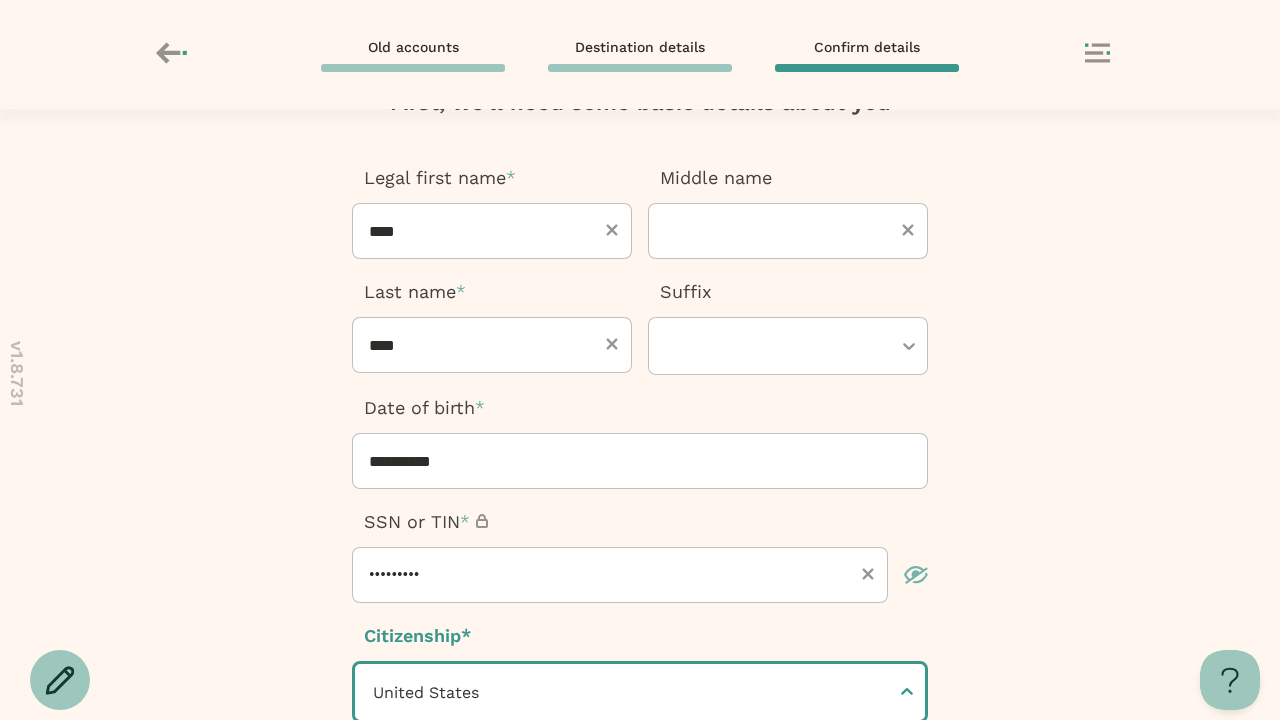 click at bounding box center [640, 891] 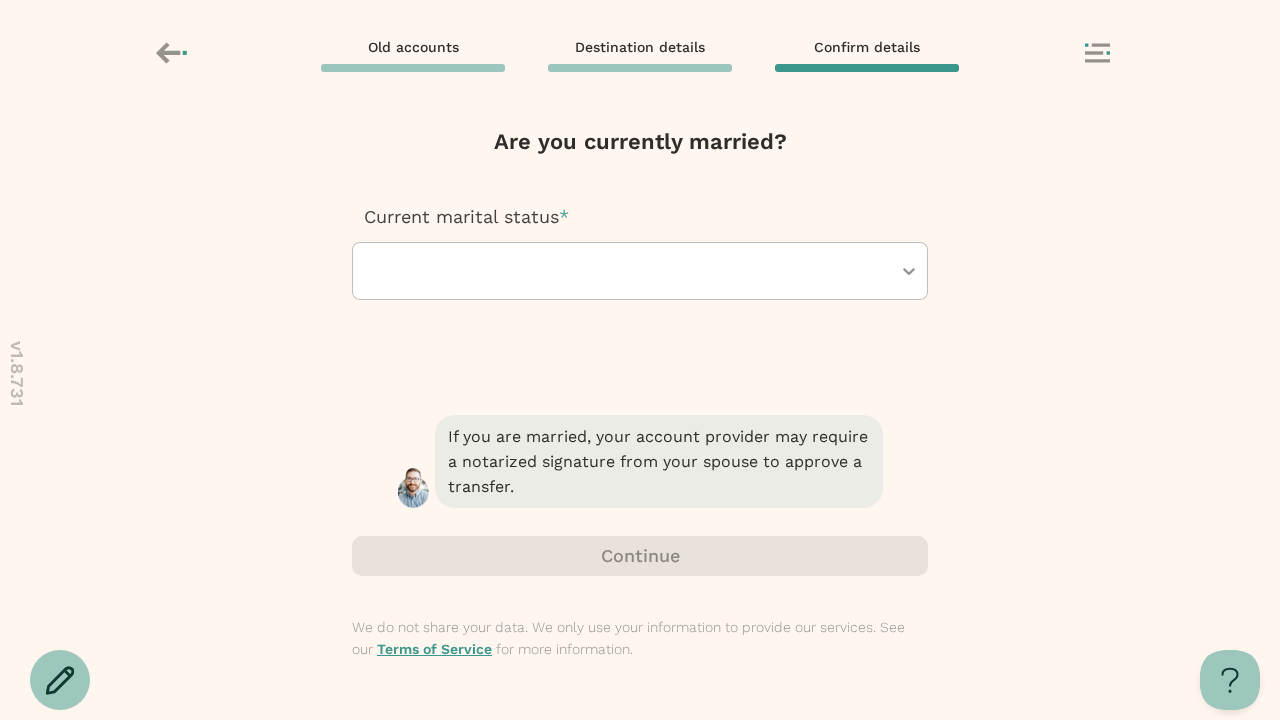 click at bounding box center [630, 271] 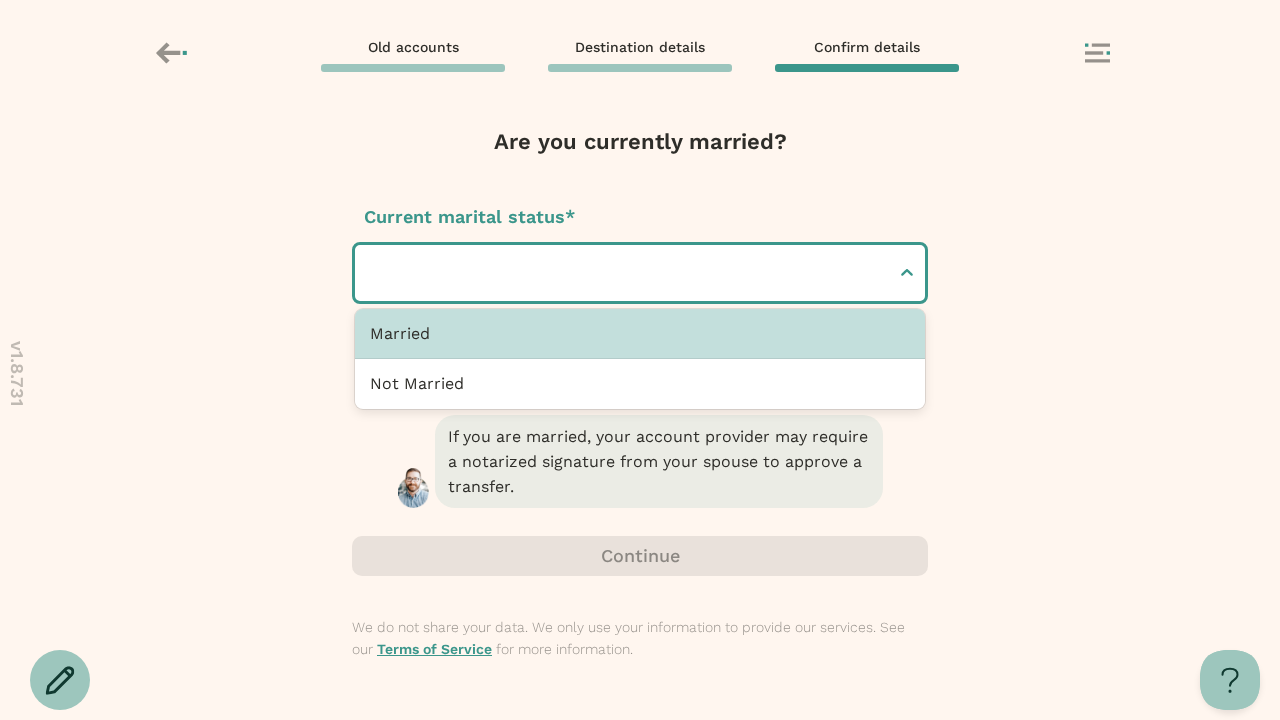 click at bounding box center [373, 273] 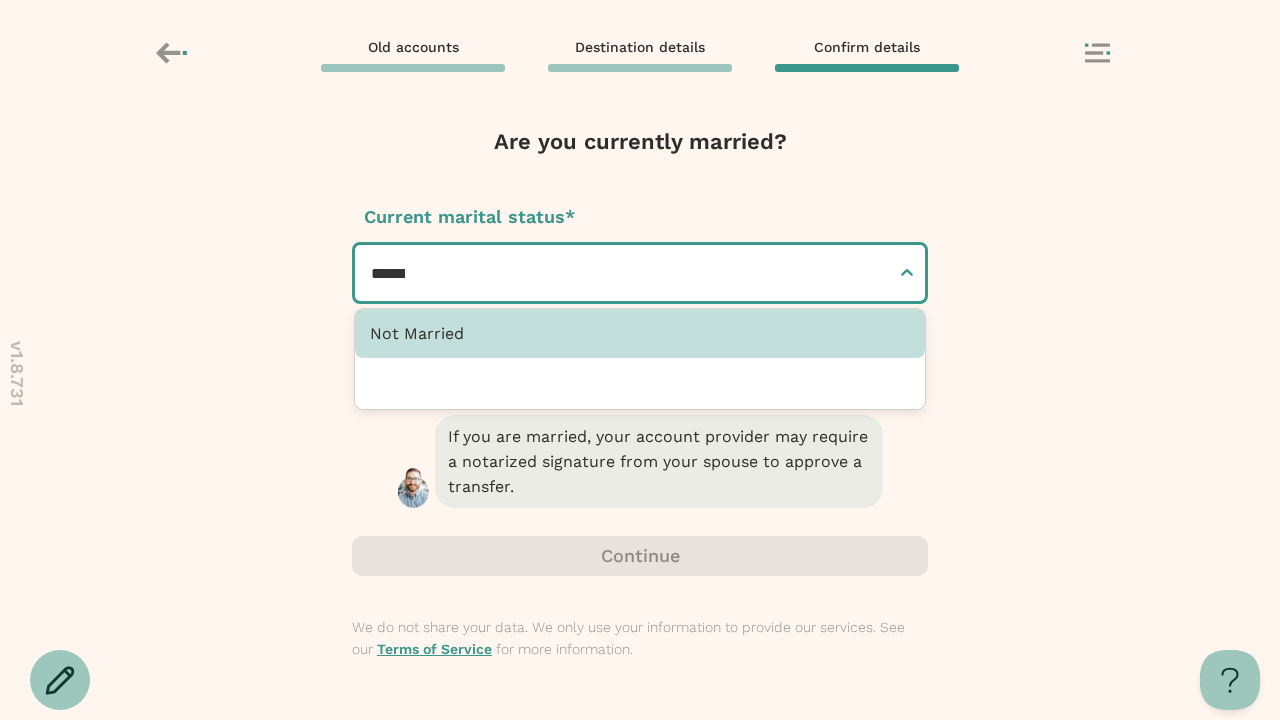 type on "**********" 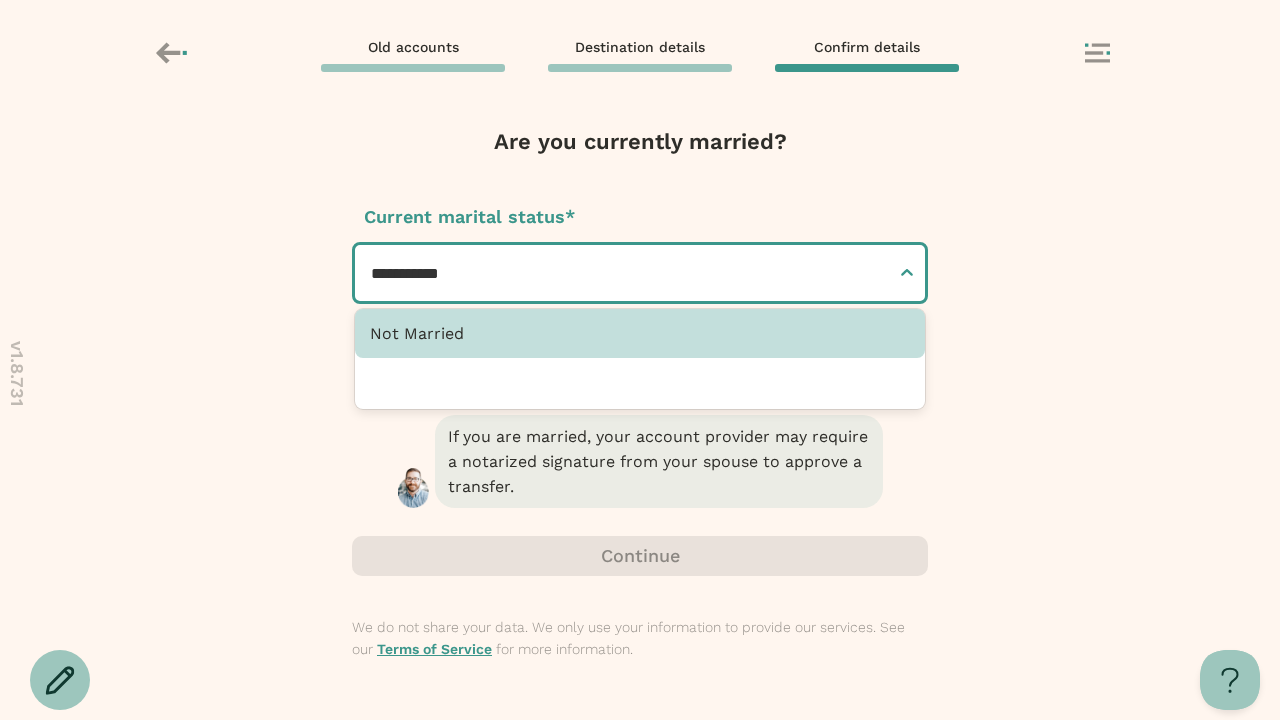 type 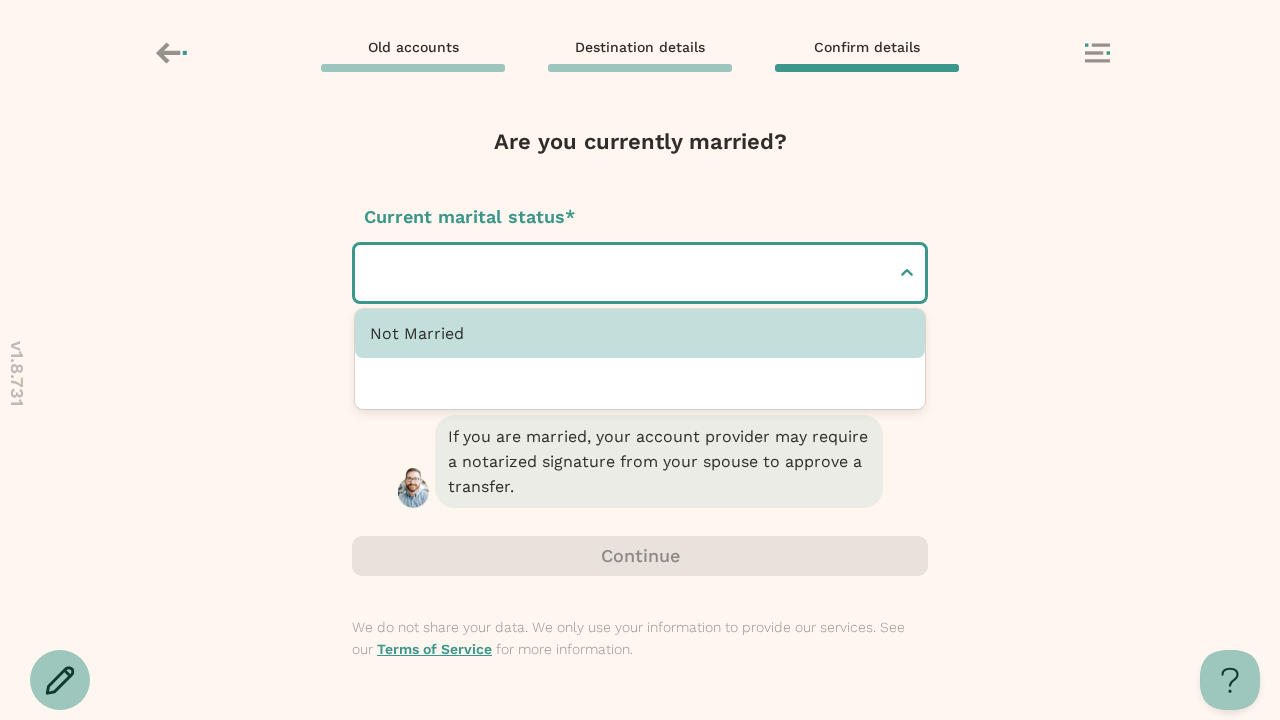 click at bounding box center [640, 556] 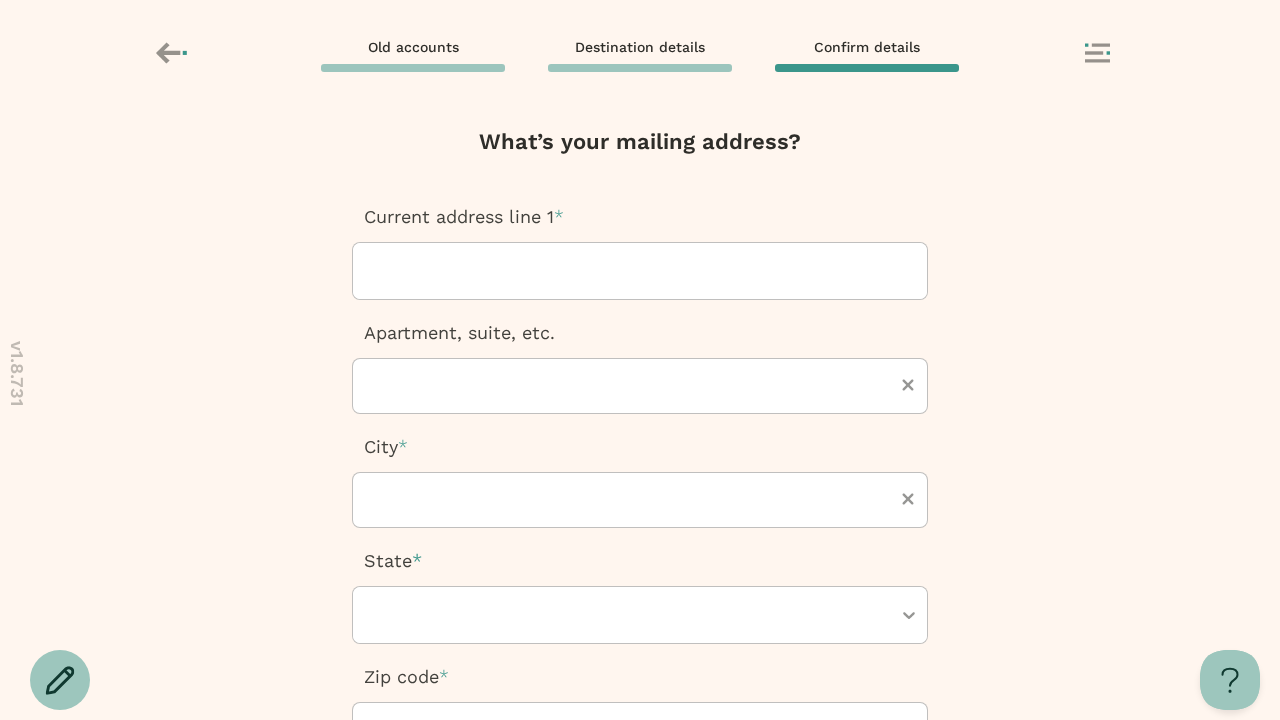 click at bounding box center [371, 271] 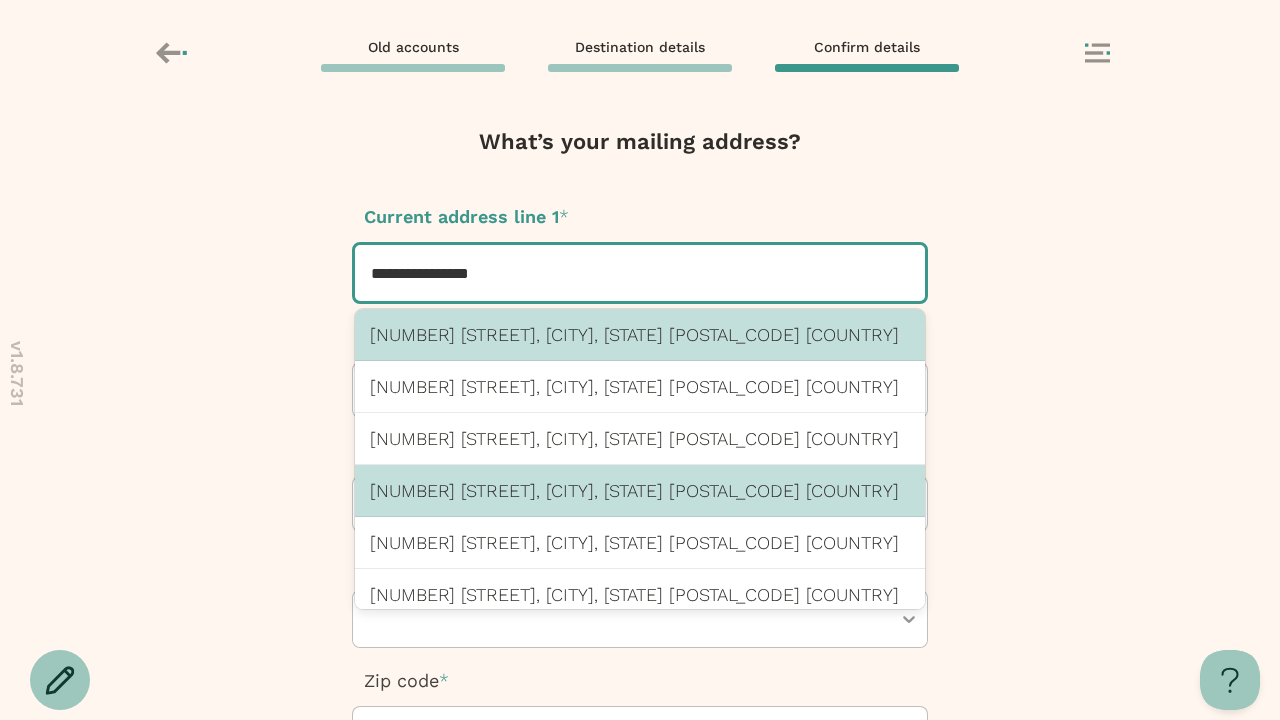 click on "123 Chicago St, Dewey Beach, DE 19971 US" at bounding box center [640, 490] 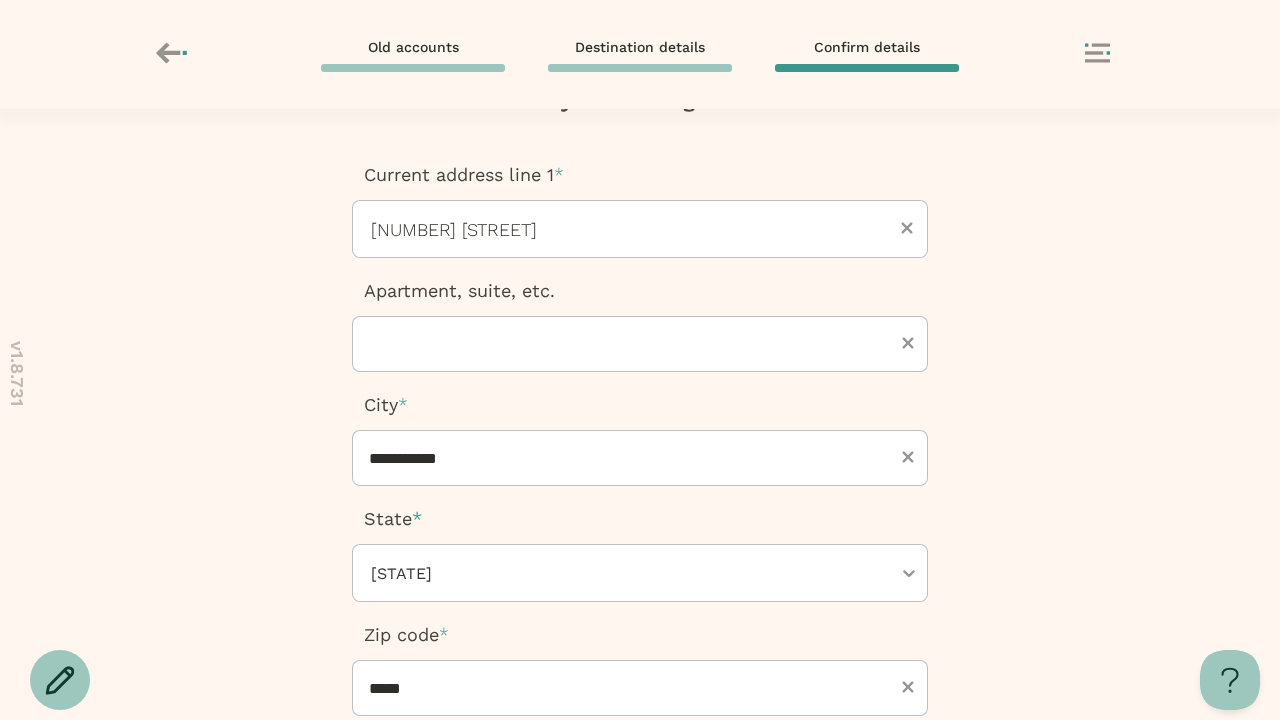 click at bounding box center [640, 884] 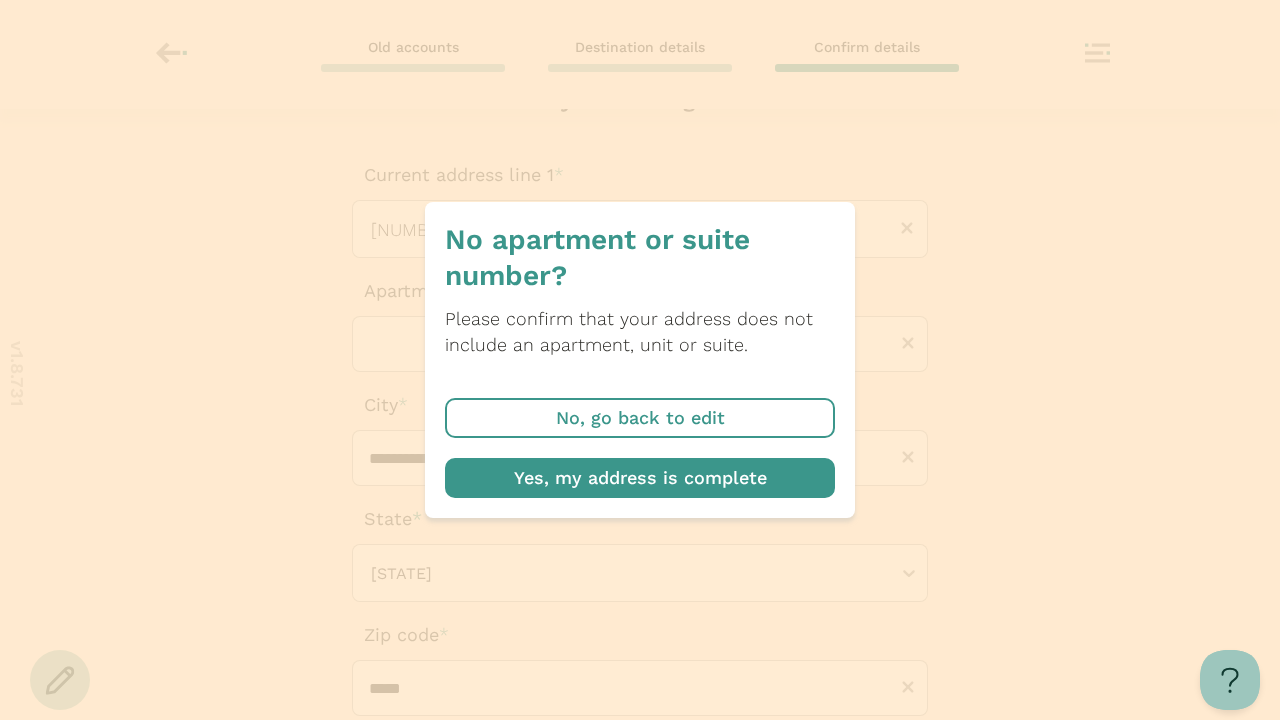 scroll, scrollTop: 370, scrollLeft: 0, axis: vertical 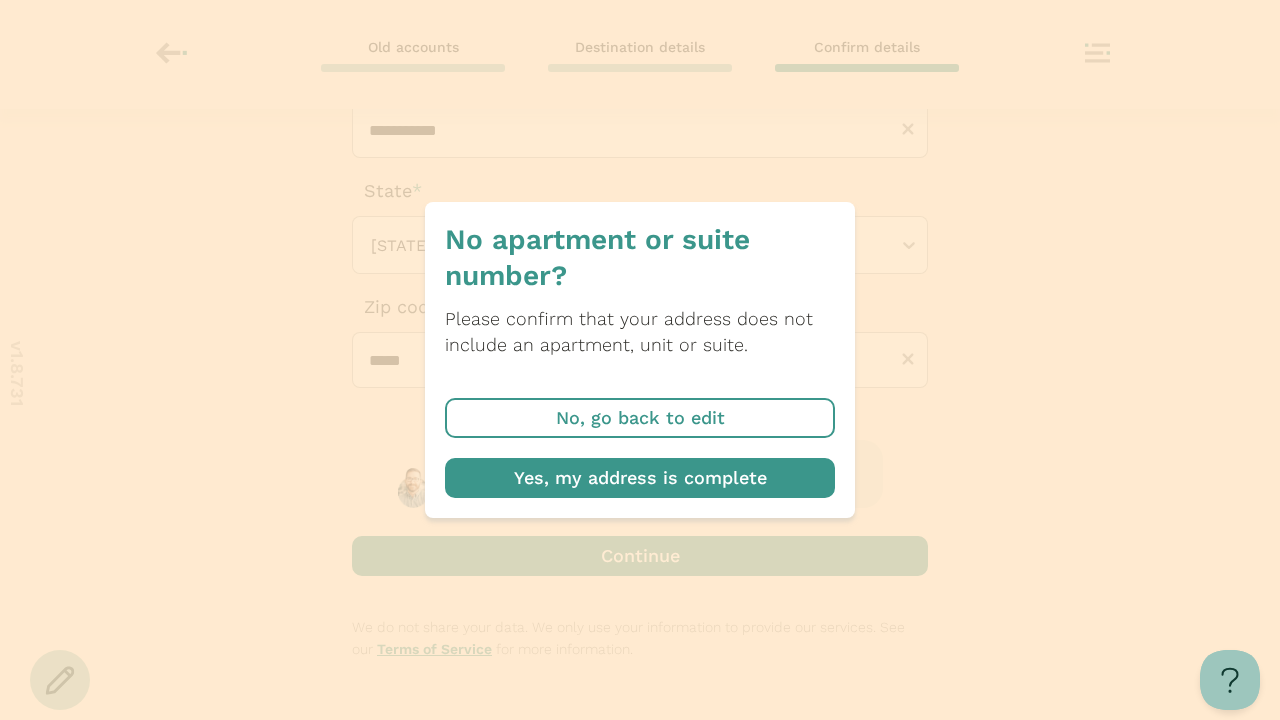 click at bounding box center [640, 478] 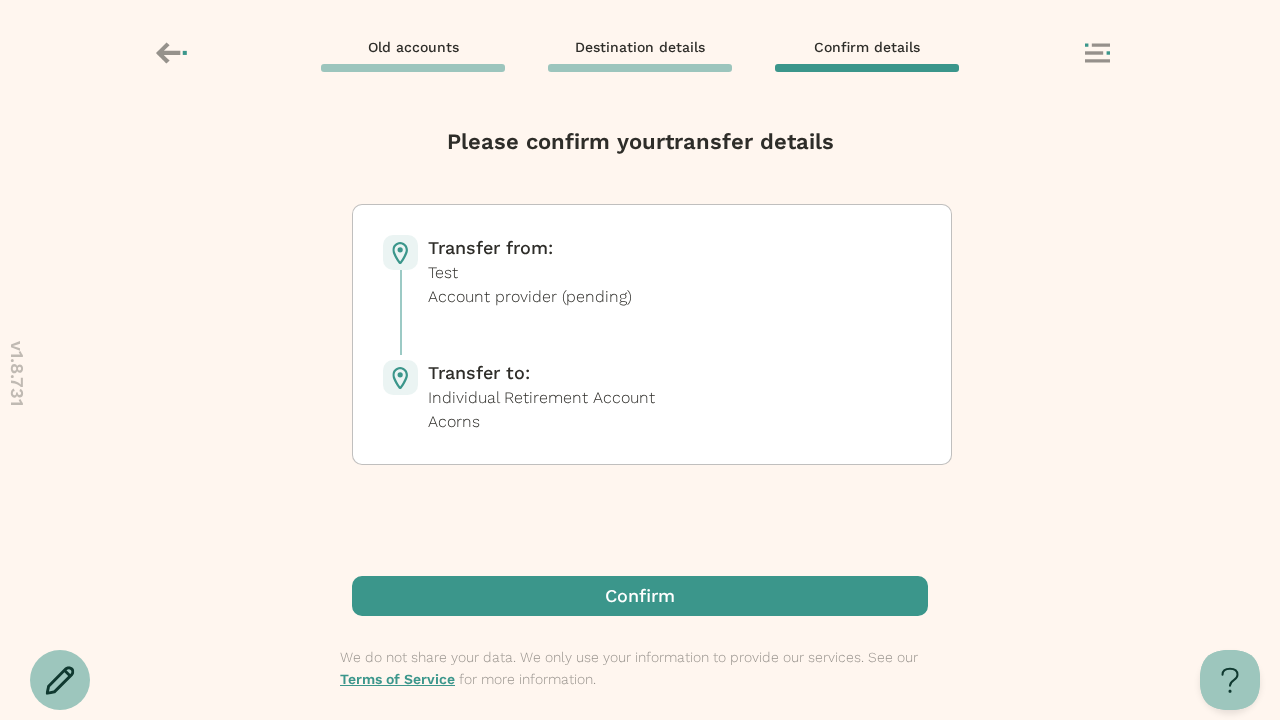 scroll, scrollTop: 0, scrollLeft: 0, axis: both 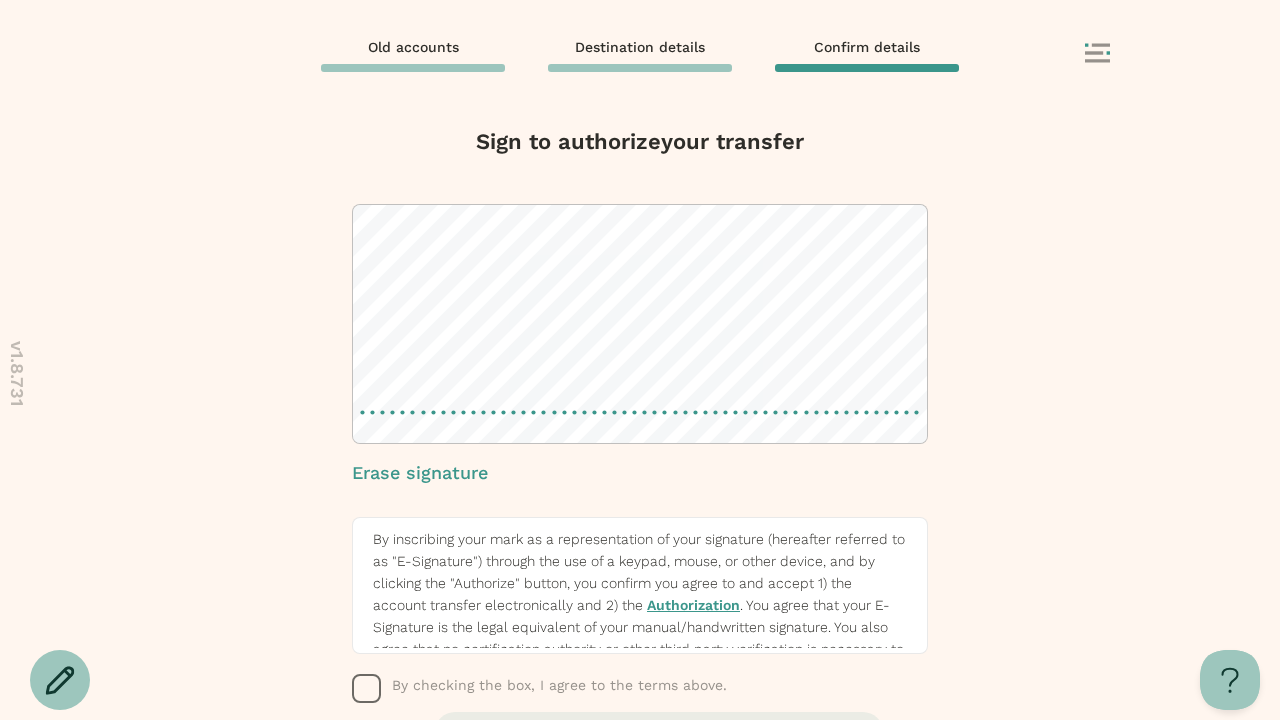 click 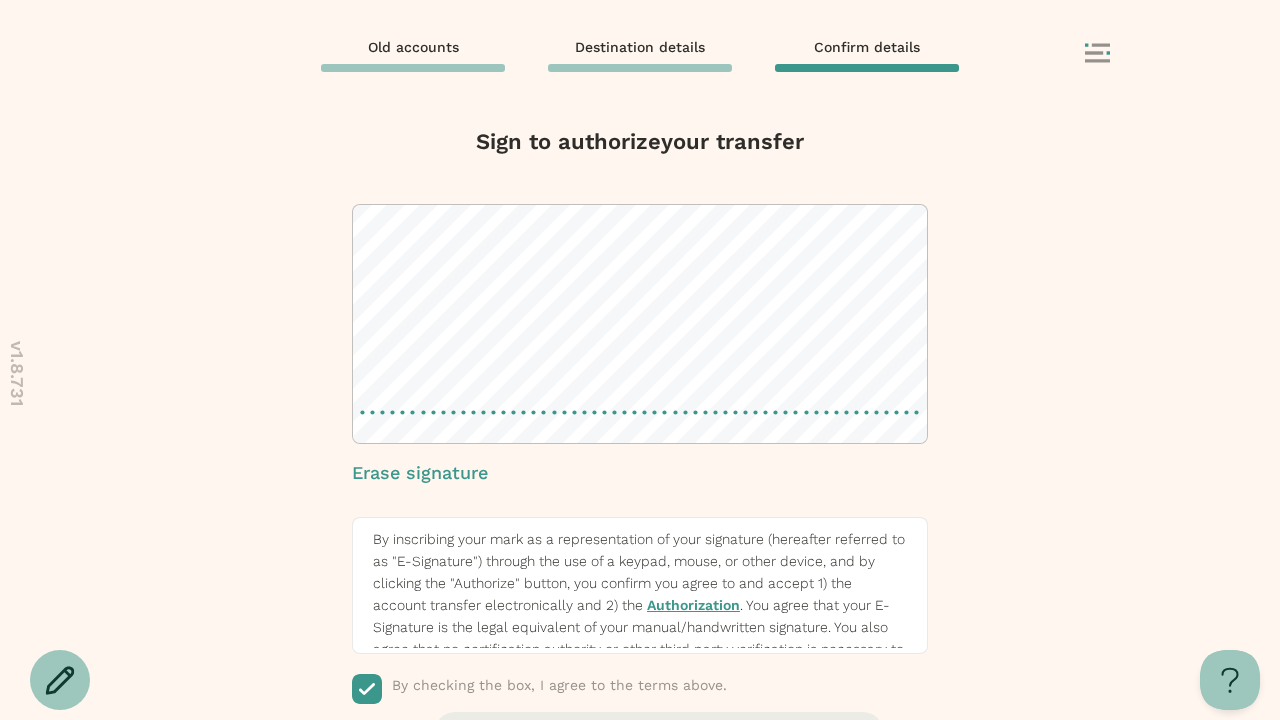 click at bounding box center (640, 853) 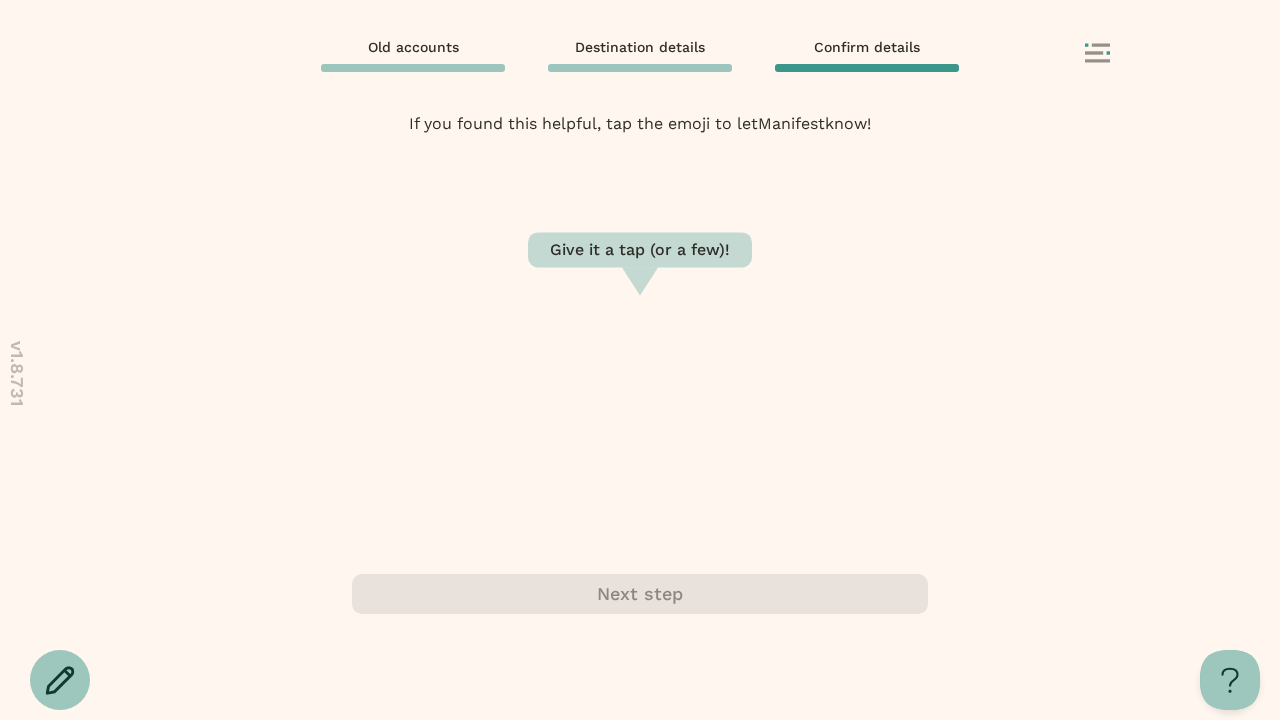 scroll, scrollTop: 0, scrollLeft: 0, axis: both 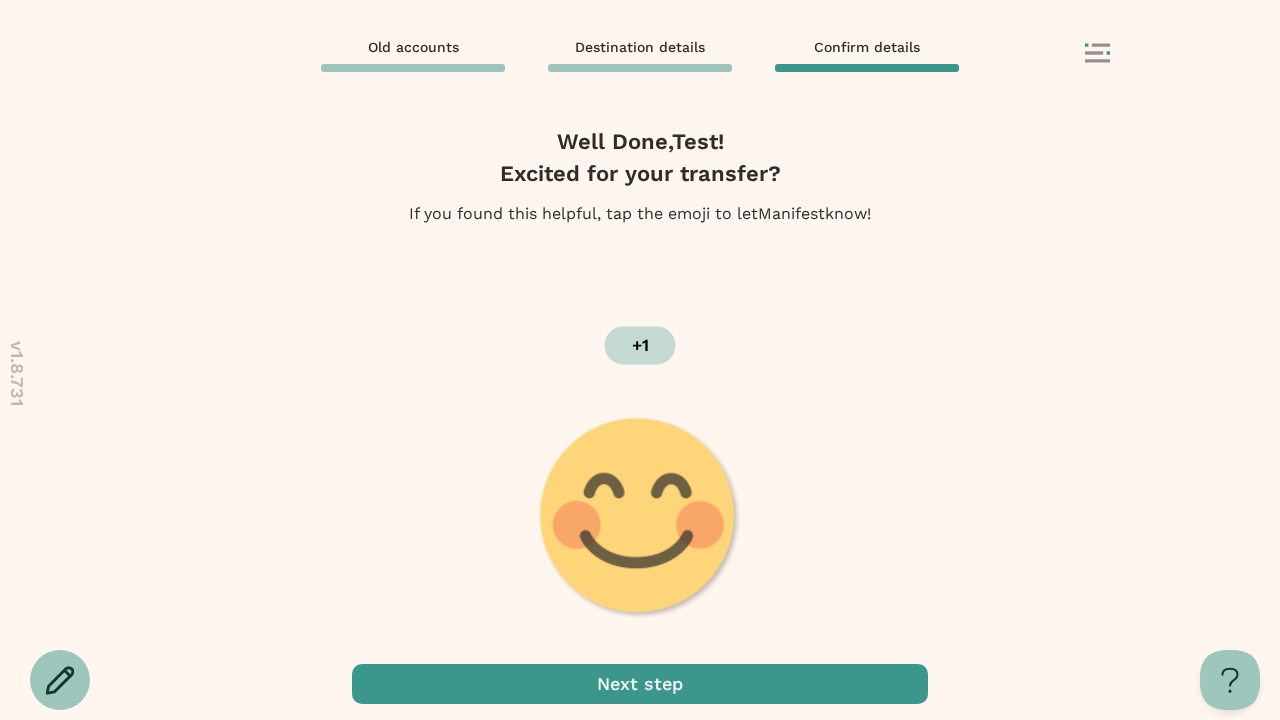 click at bounding box center (640, 684) 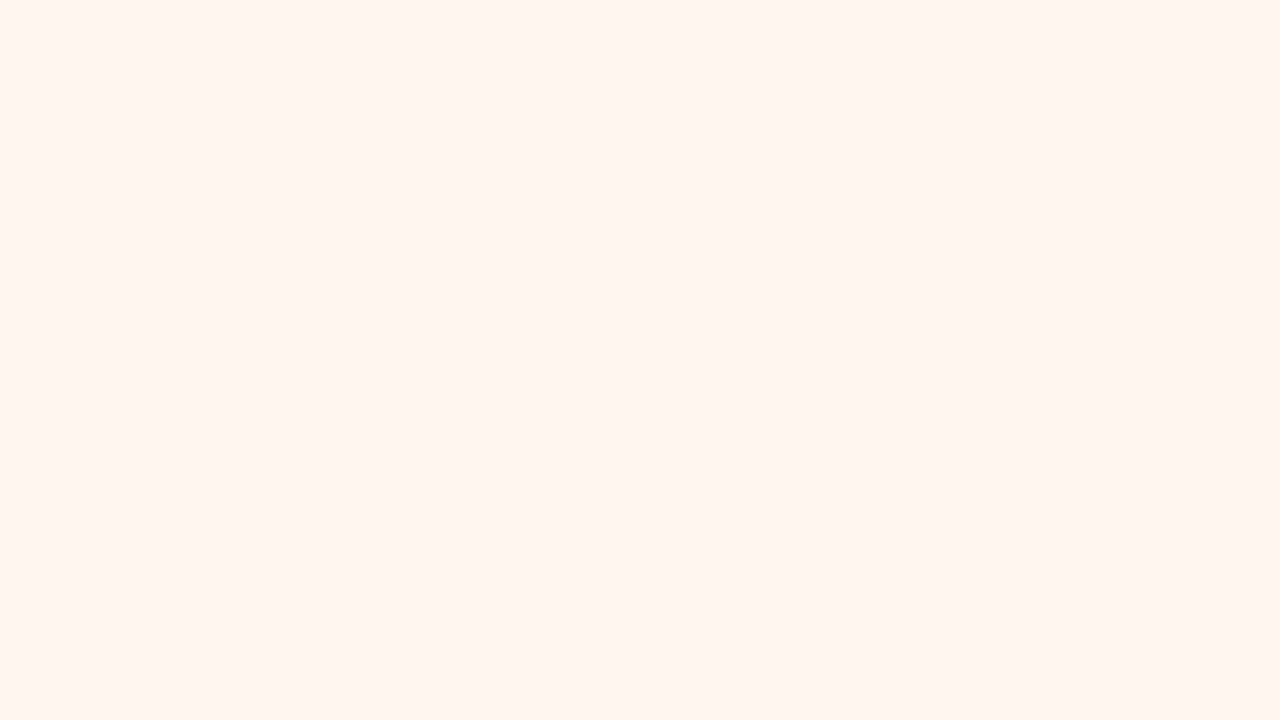 scroll, scrollTop: 0, scrollLeft: 0, axis: both 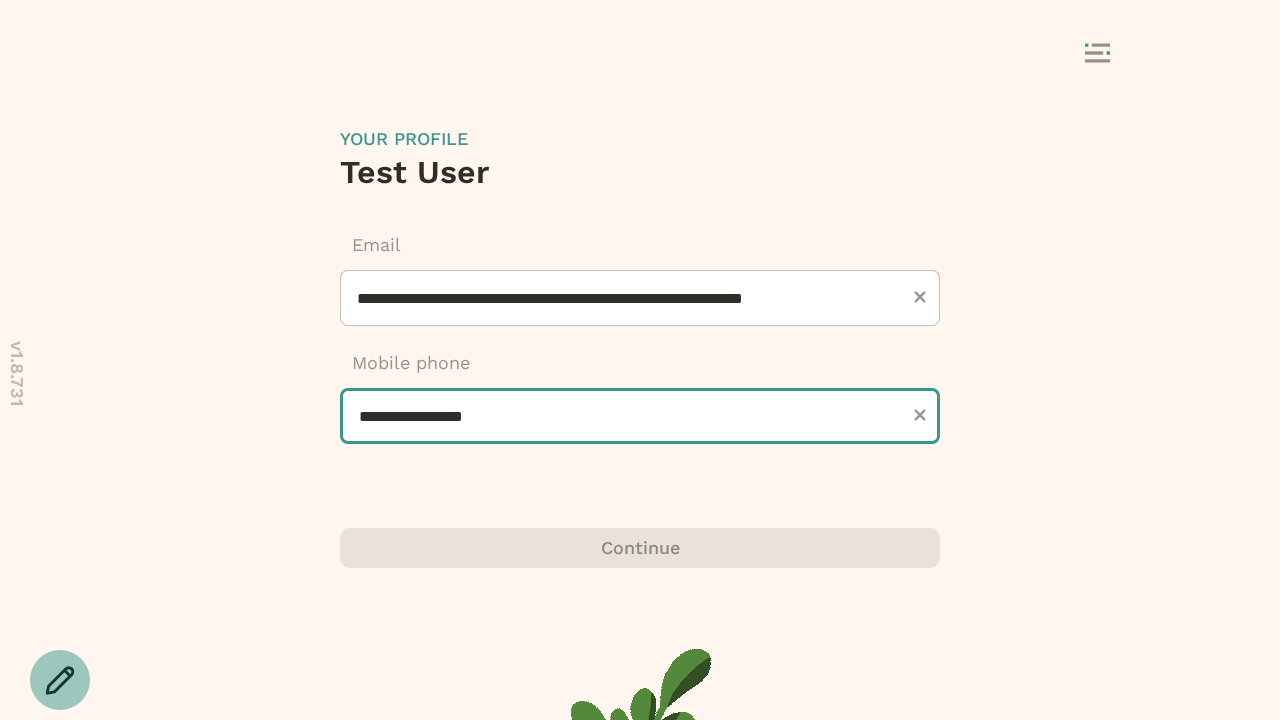 click on "**********" at bounding box center [640, 416] 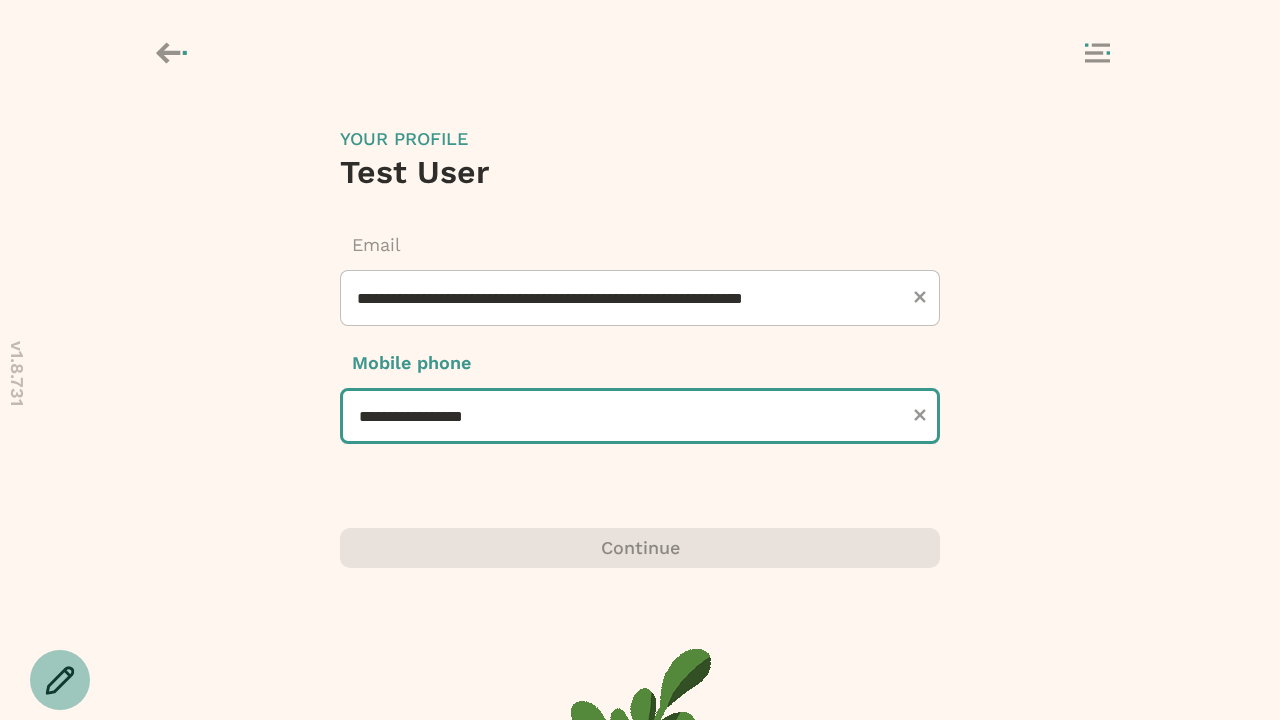 type on "**********" 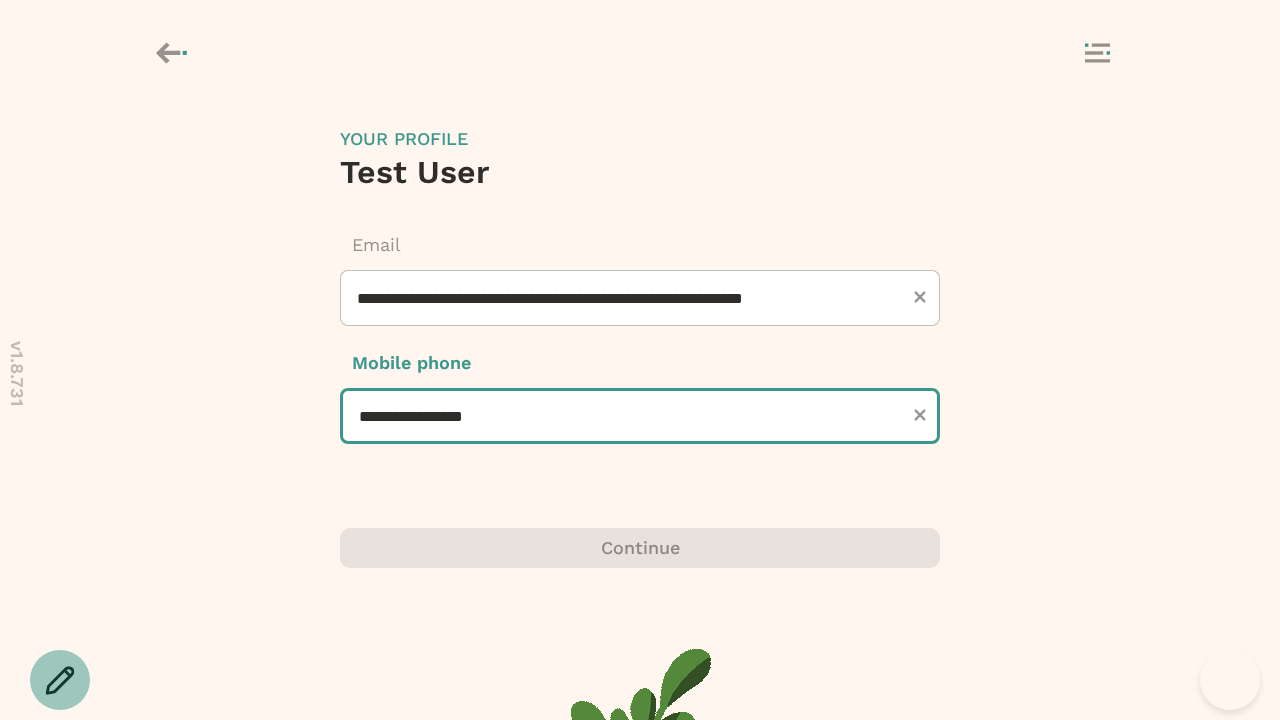 type on "**********" 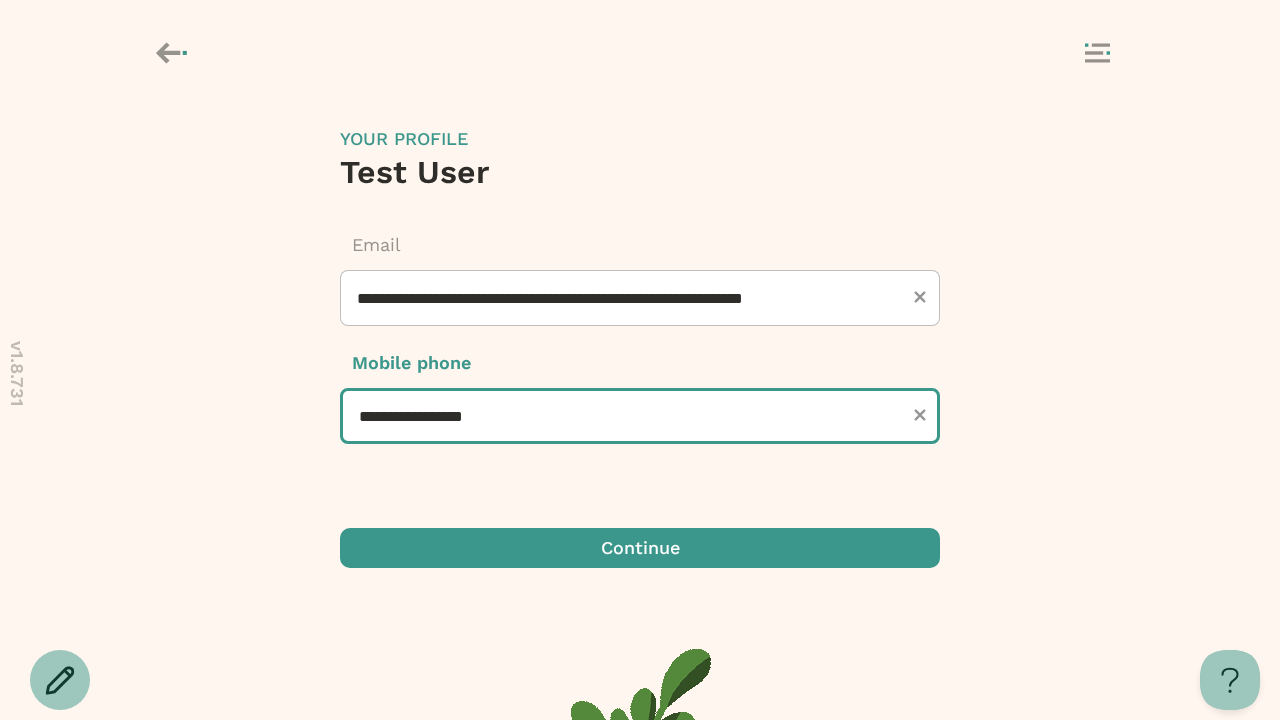 scroll, scrollTop: 0, scrollLeft: 0, axis: both 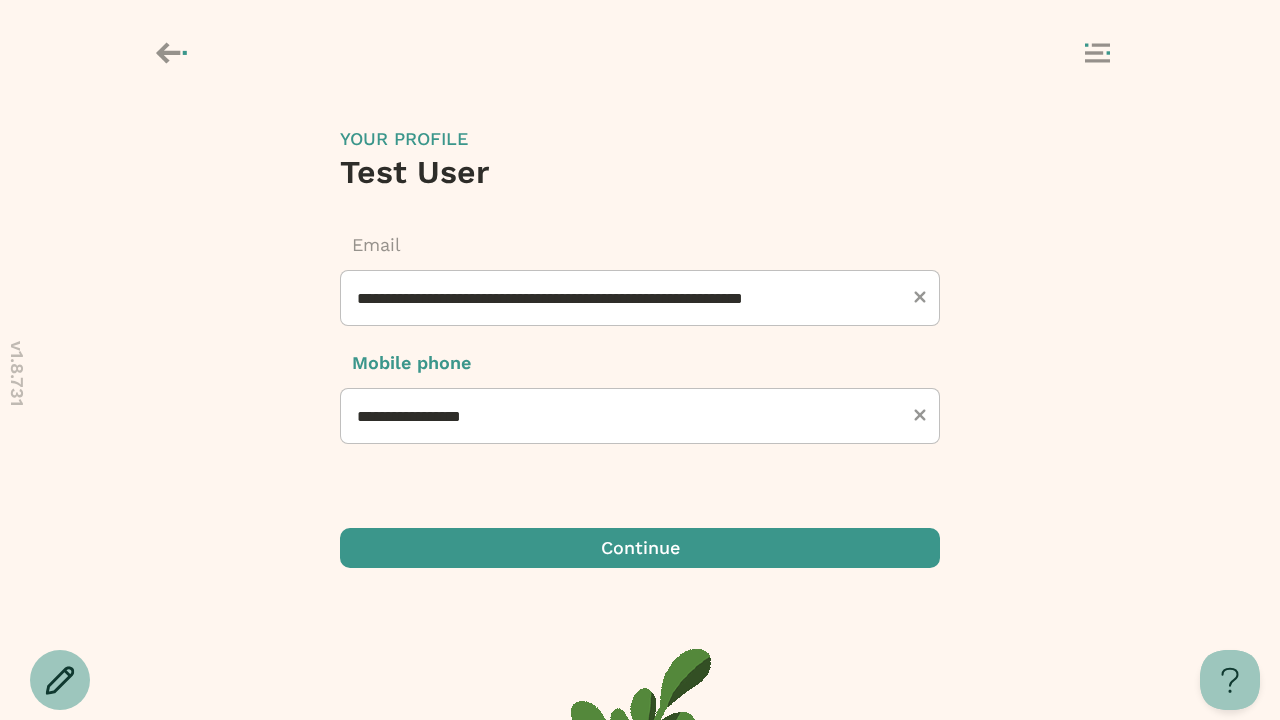 click at bounding box center (640, 548) 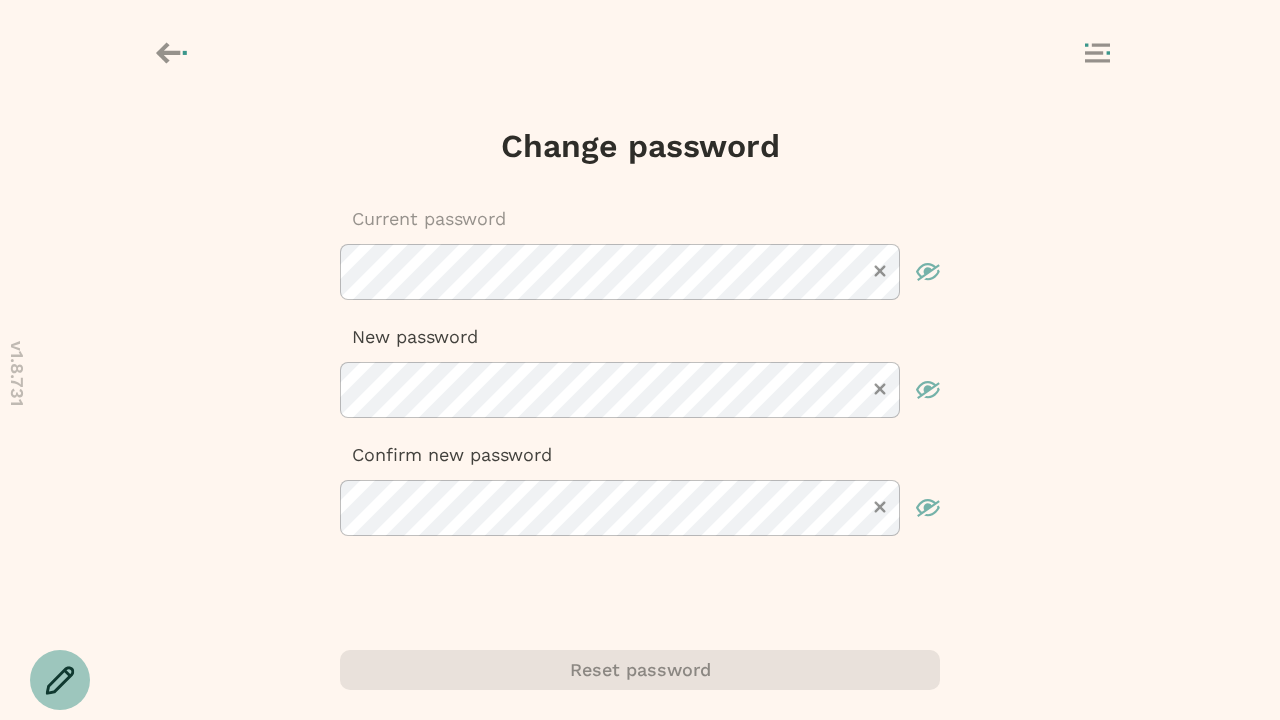 scroll, scrollTop: 0, scrollLeft: 0, axis: both 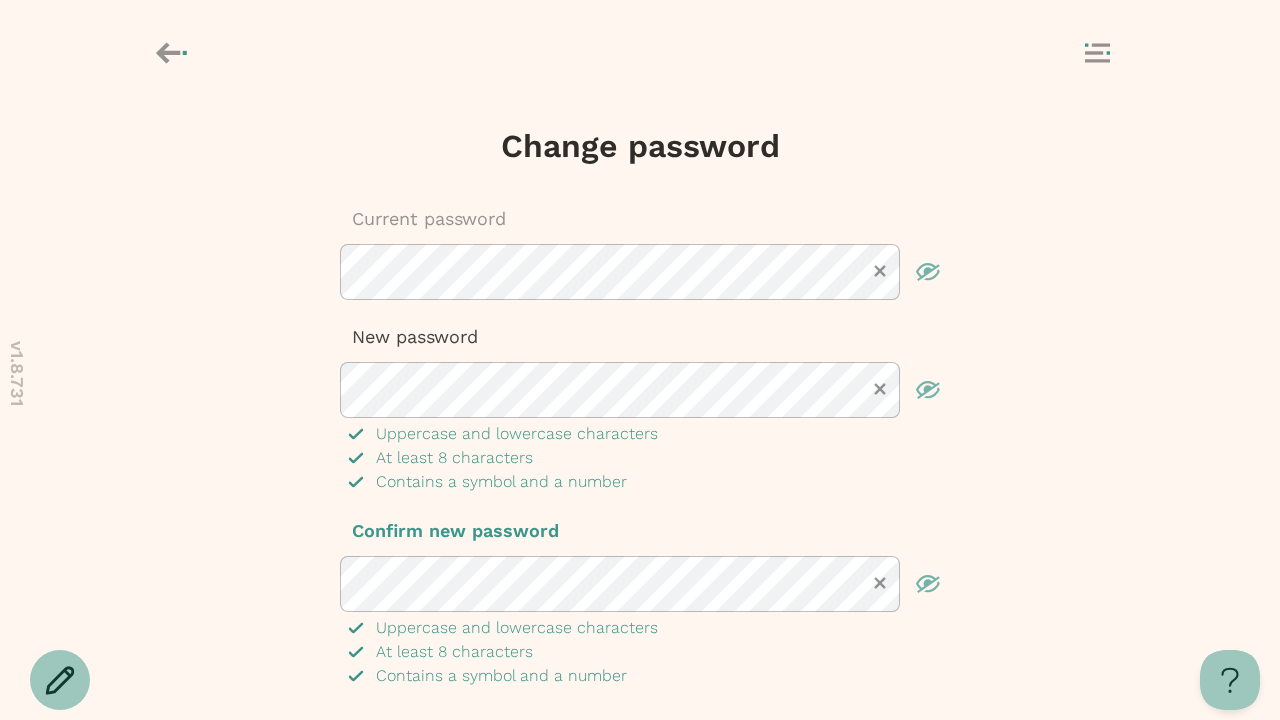 click at bounding box center [640, 748] 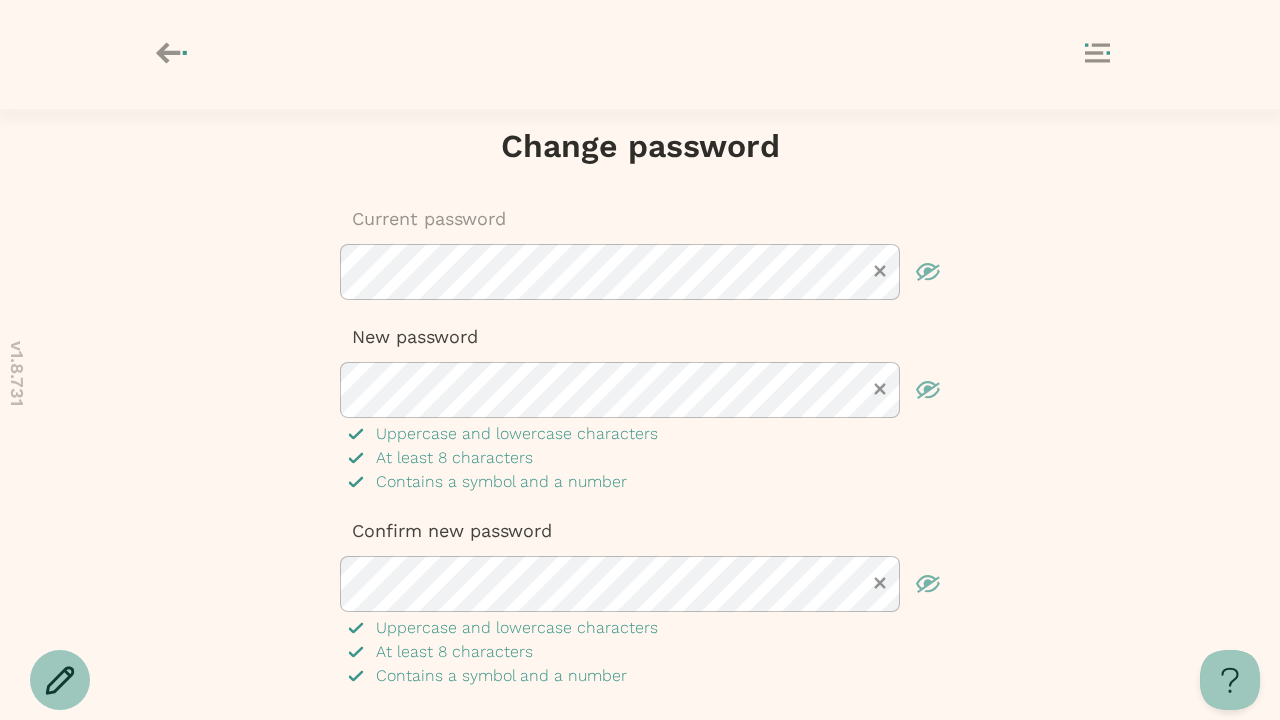 scroll, scrollTop: 78, scrollLeft: 0, axis: vertical 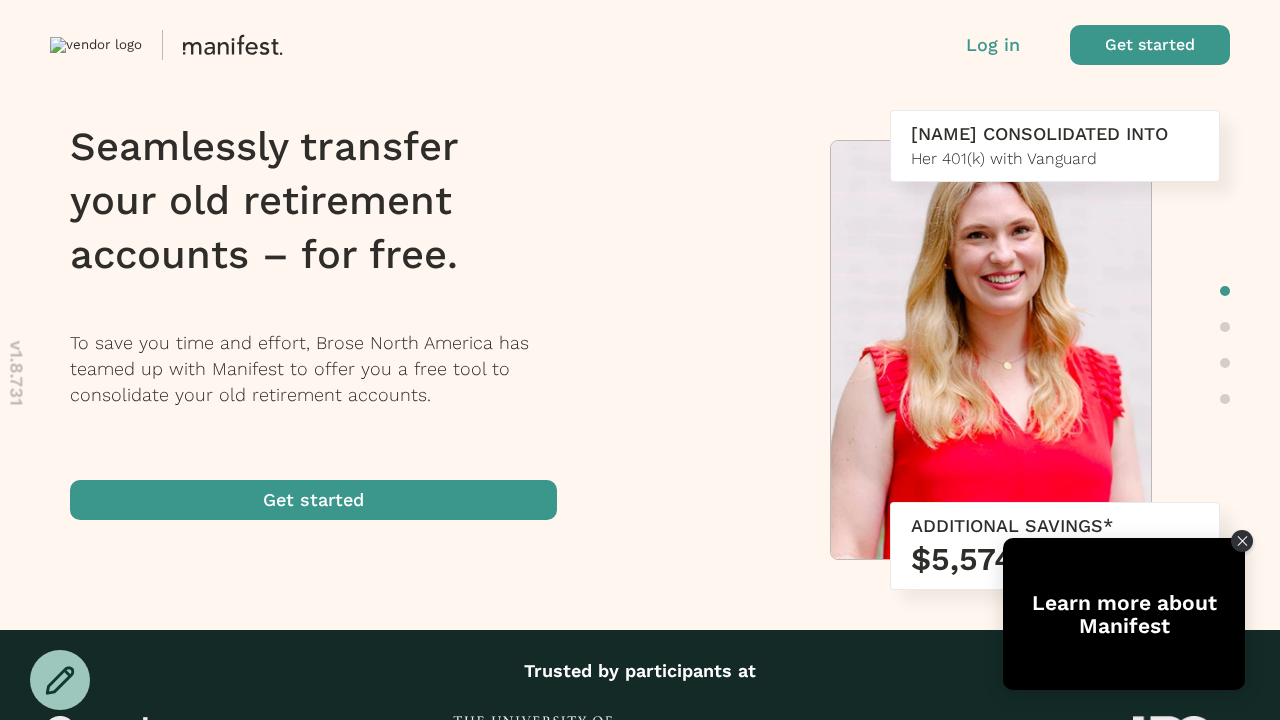 click at bounding box center [1150, 45] 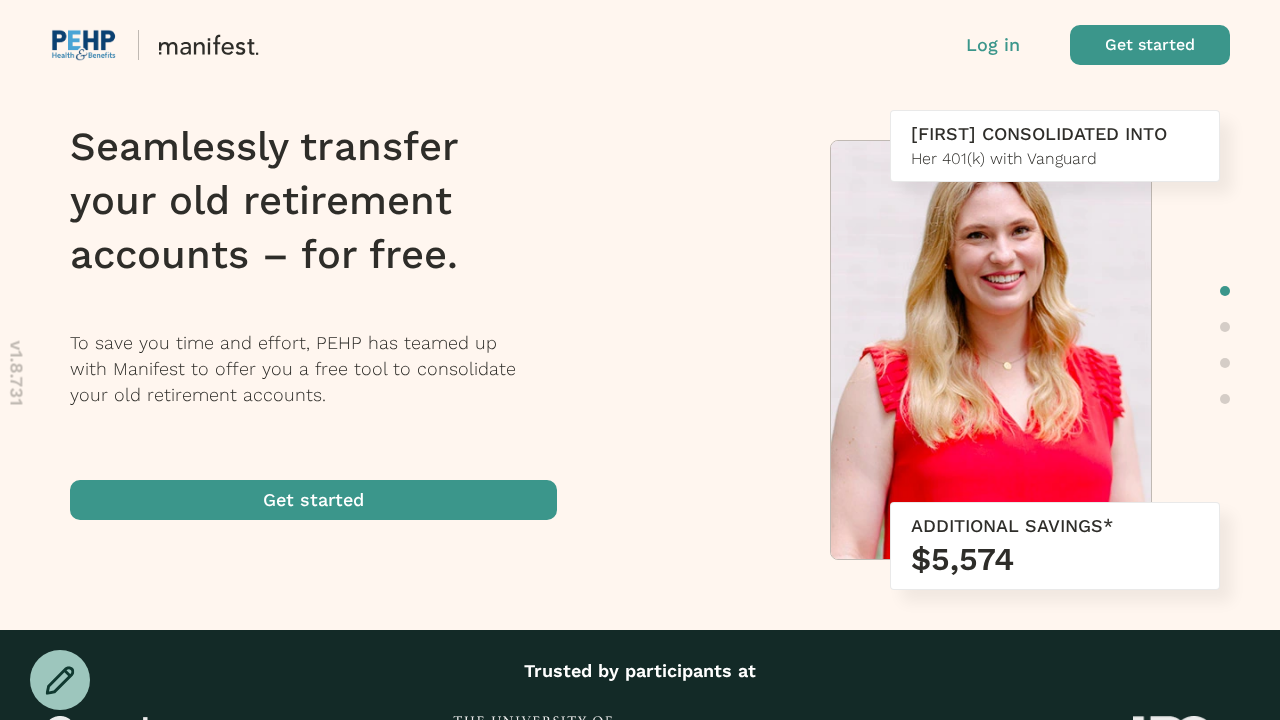scroll, scrollTop: 0, scrollLeft: 0, axis: both 